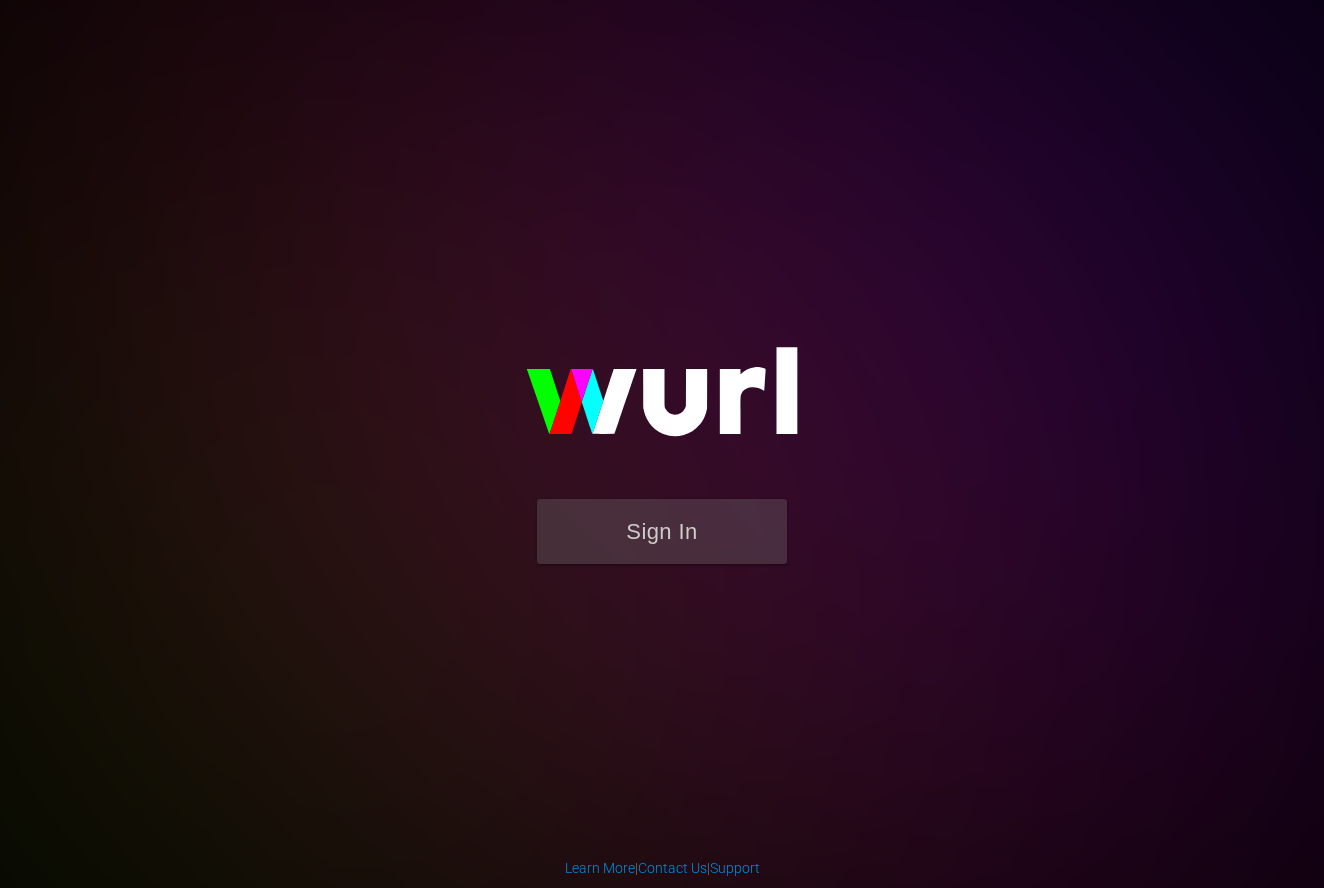 scroll, scrollTop: 0, scrollLeft: 0, axis: both 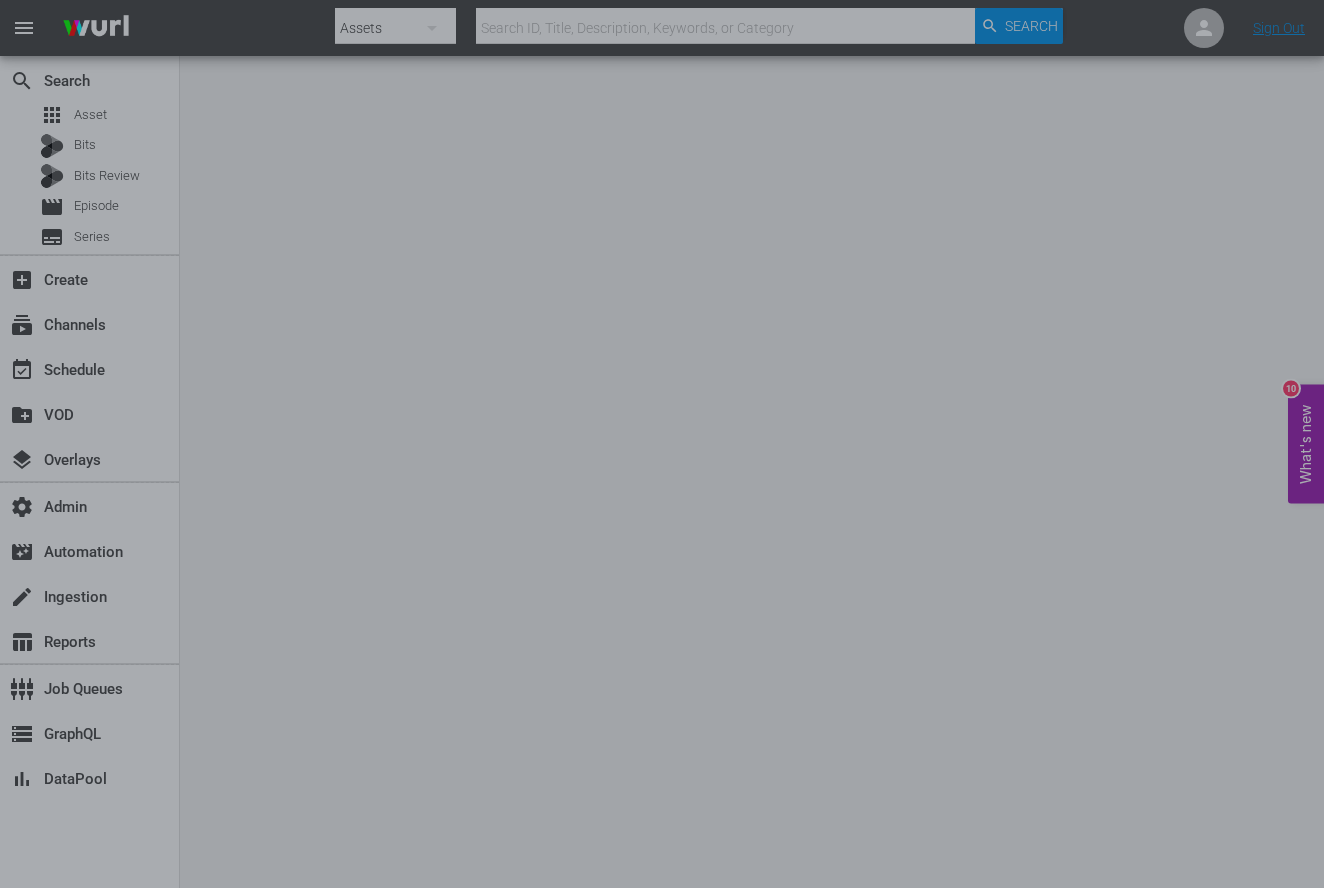 click at bounding box center [662, 444] 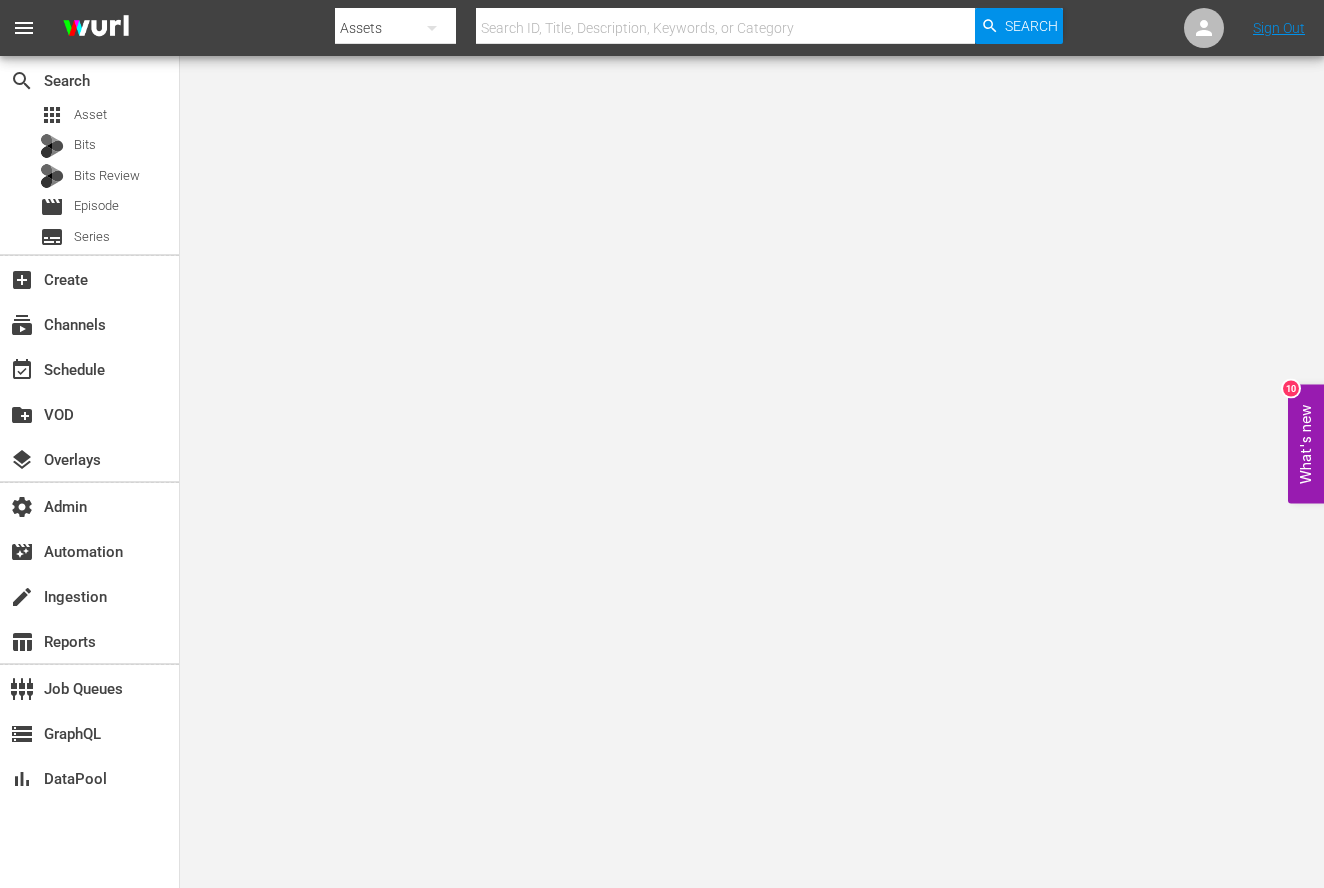 click on "What's new 10" at bounding box center [1306, 444] 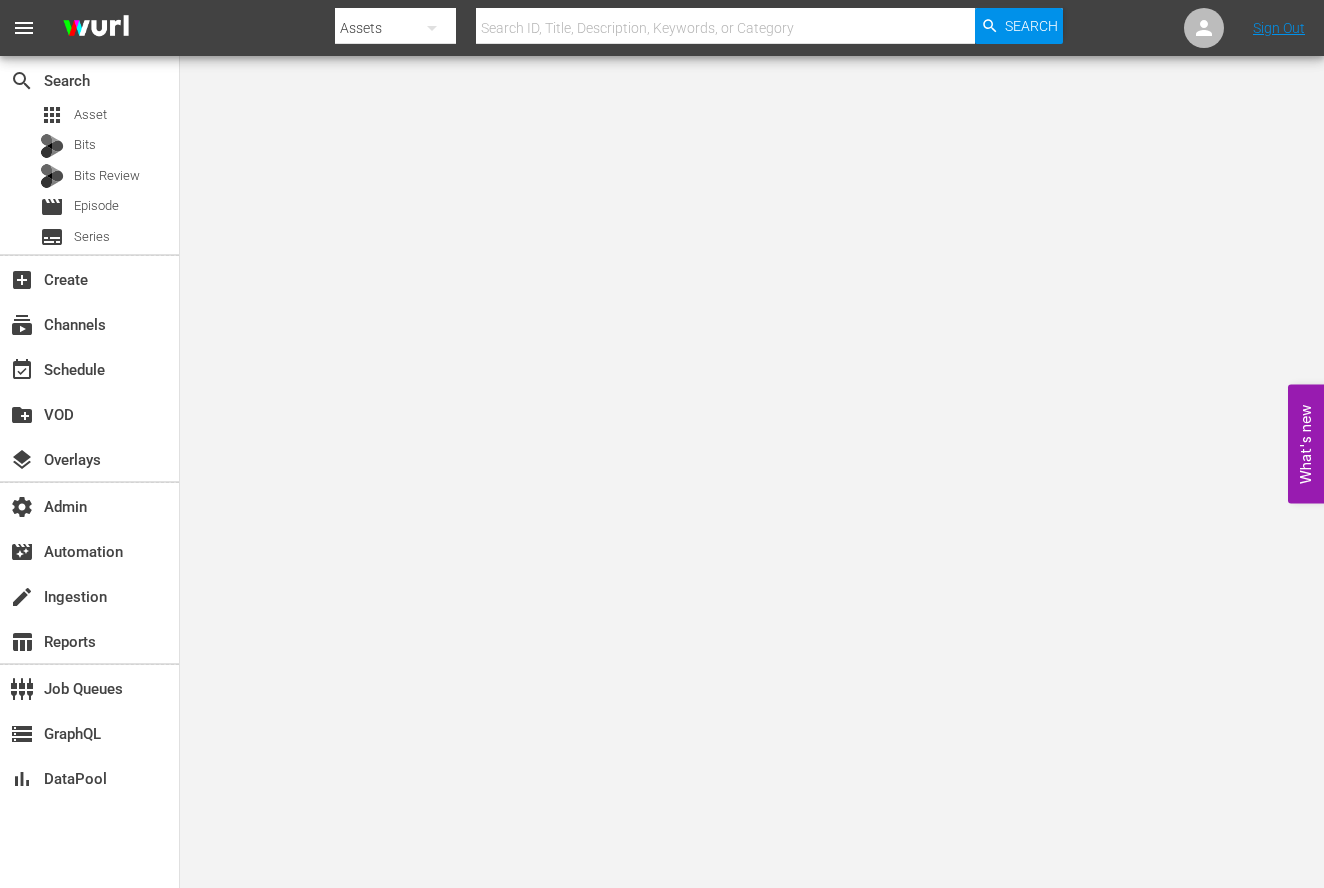 scroll, scrollTop: 0, scrollLeft: 0, axis: both 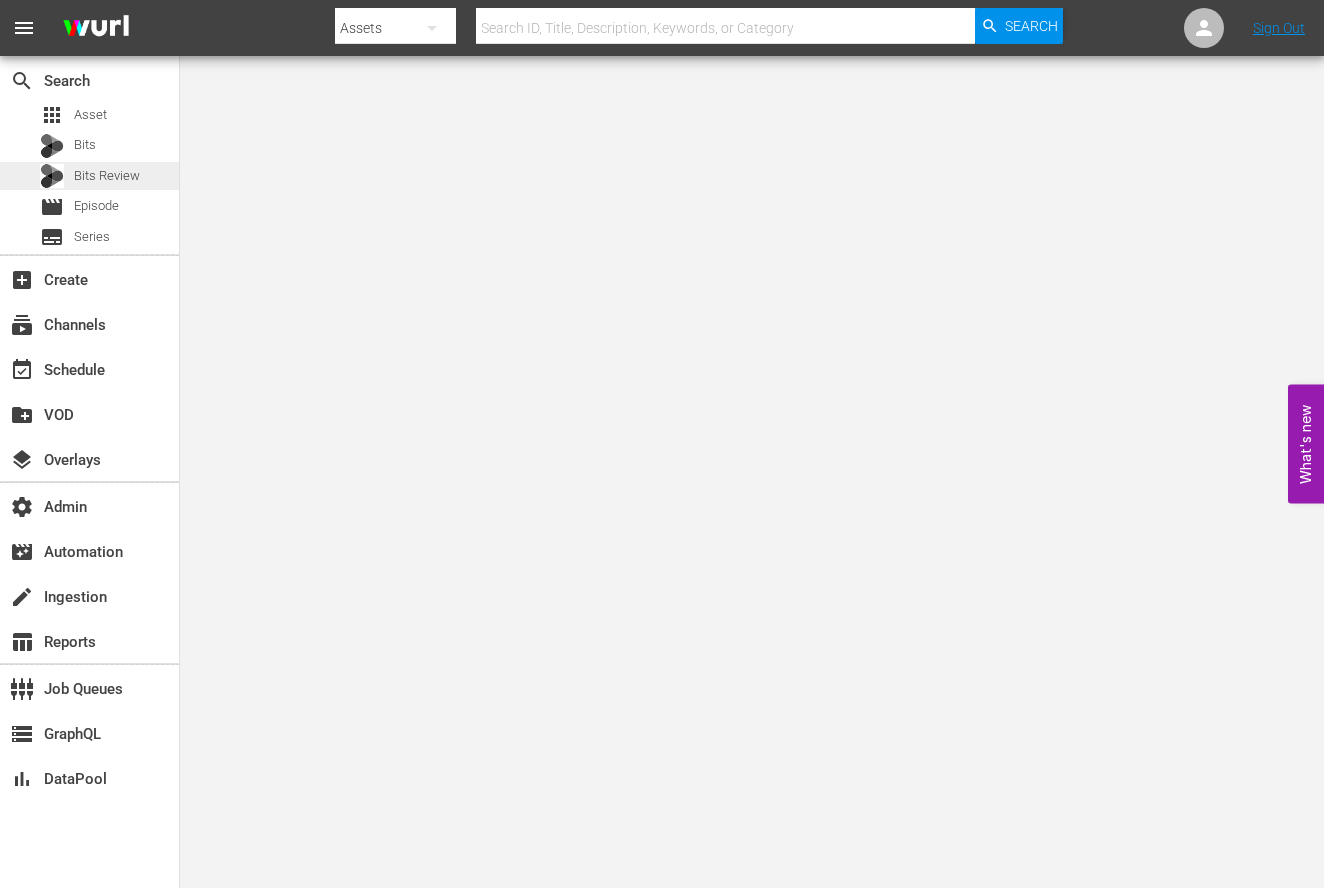 click on "Bits Review" at bounding box center [107, 176] 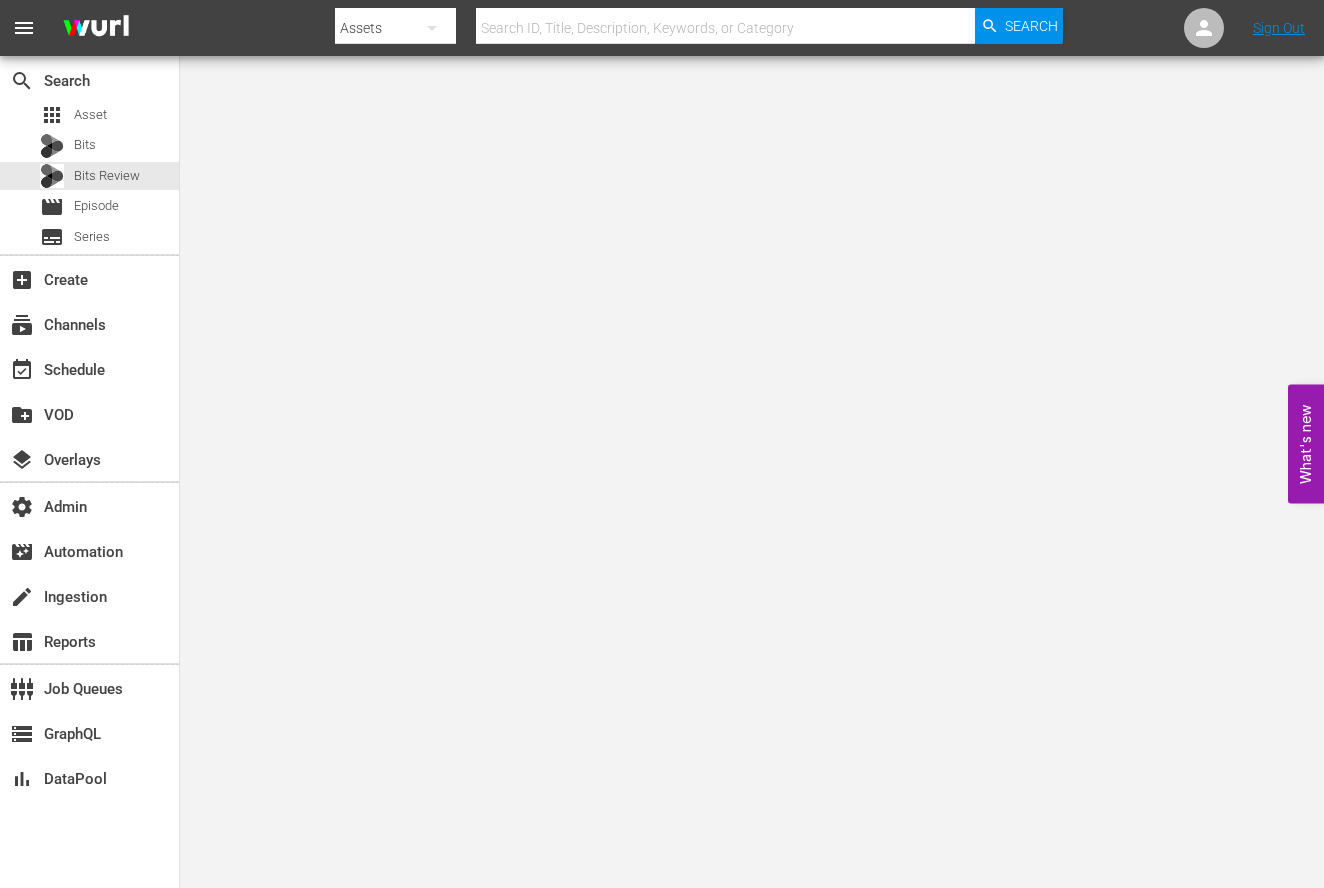 click on "Bits Review" at bounding box center (107, 176) 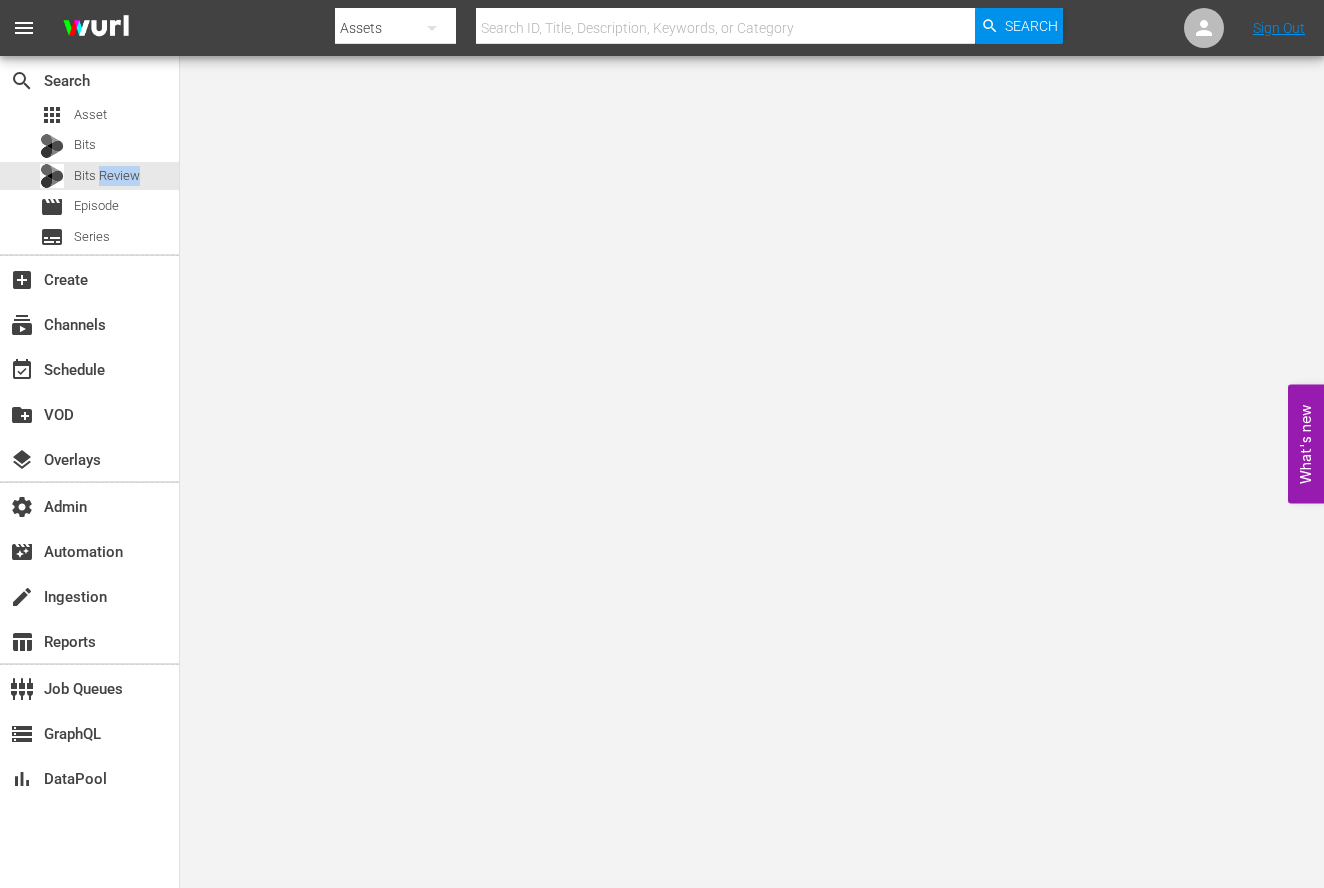 click on "Bits Review" at bounding box center (107, 176) 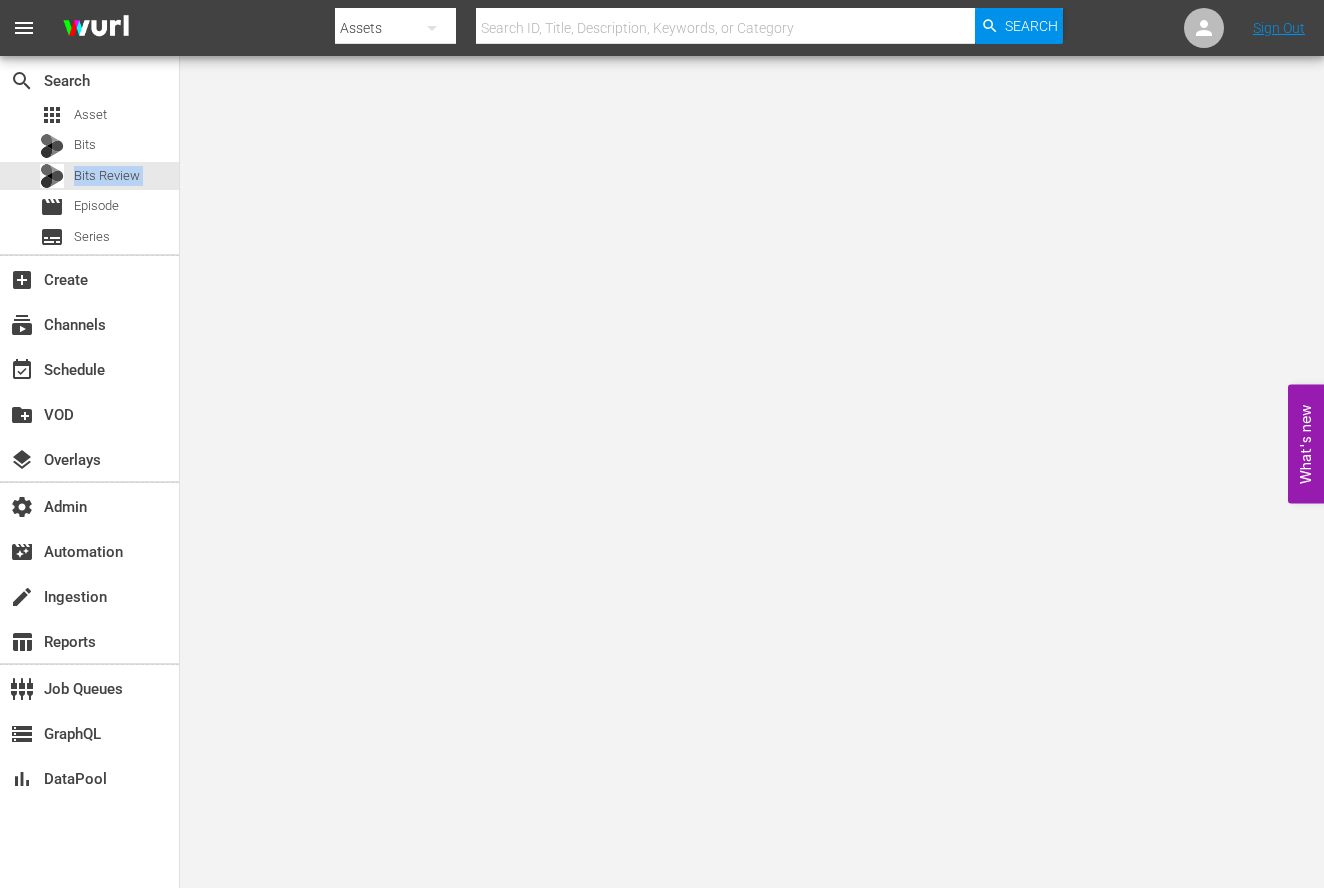 click on "Bits Review" at bounding box center [107, 176] 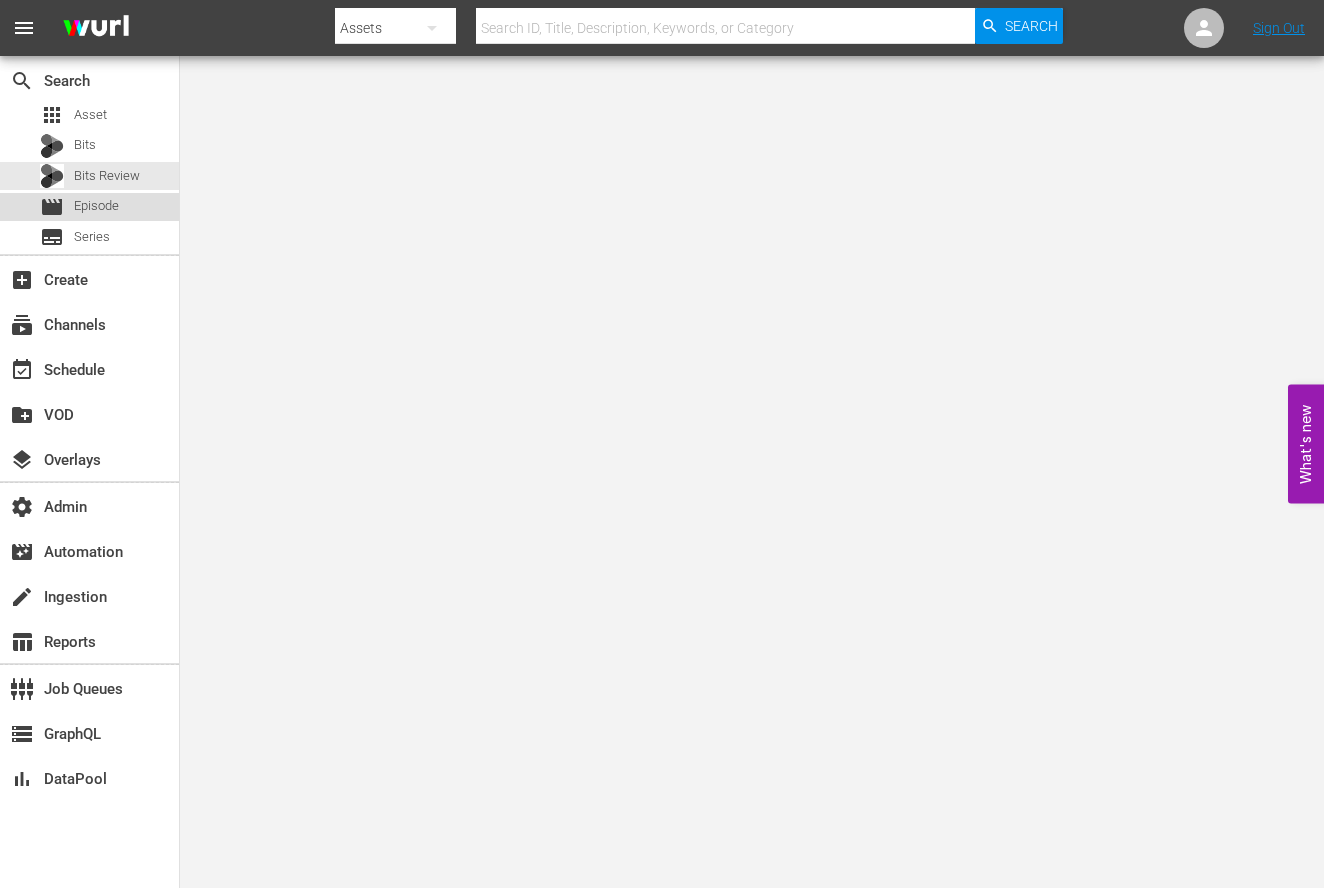click on "Episode" at bounding box center (96, 206) 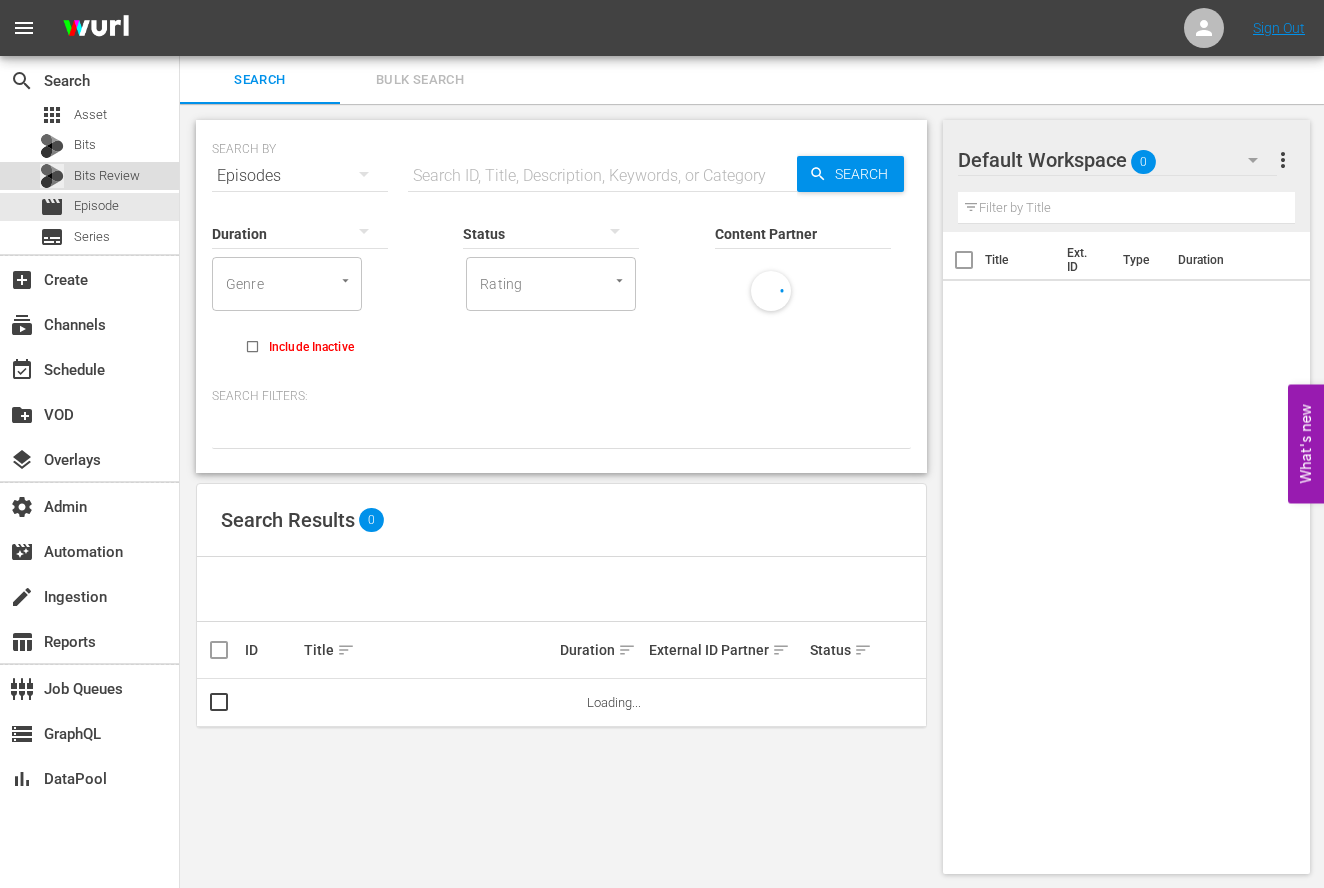 click on "Bits Review" at bounding box center [90, 176] 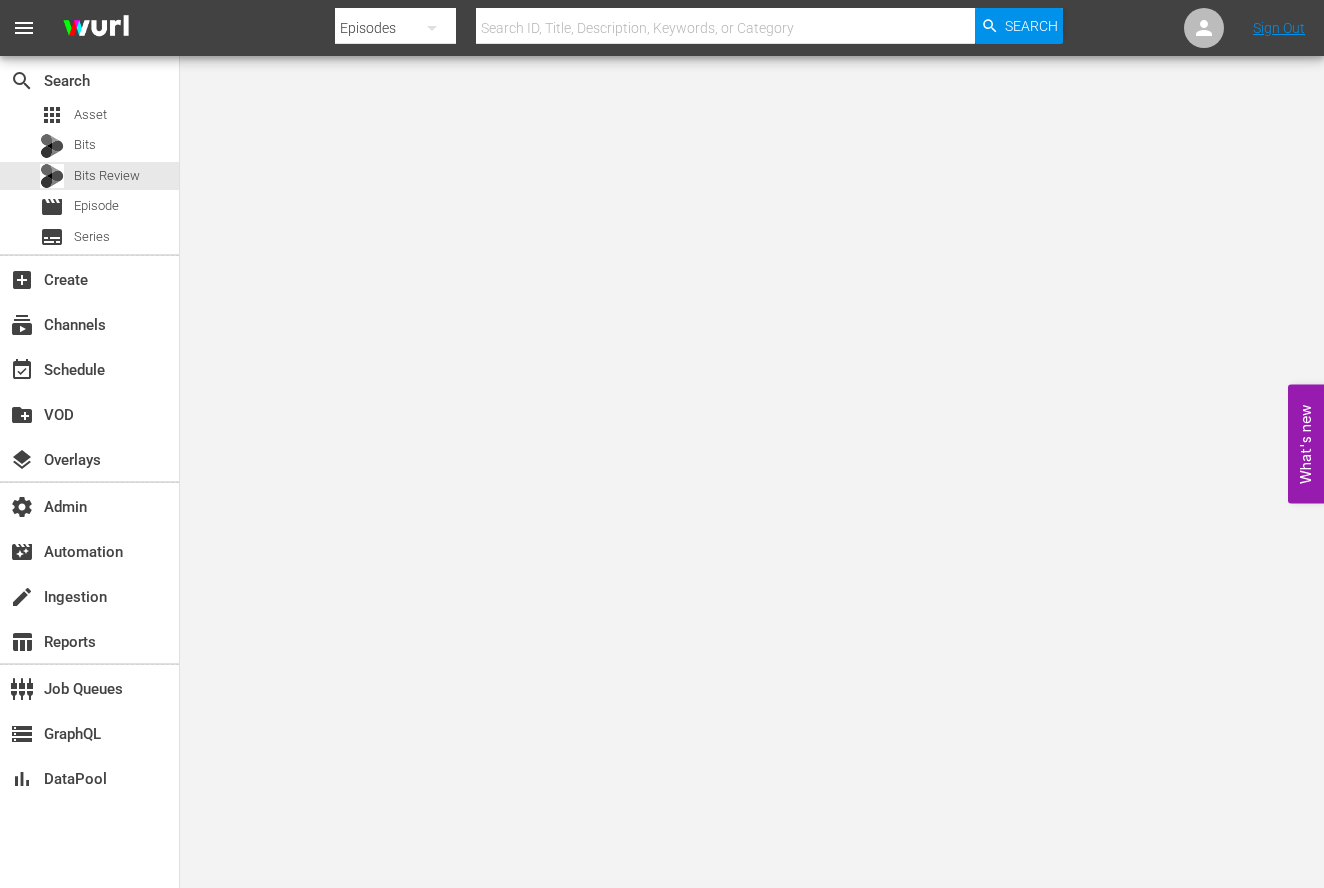 click 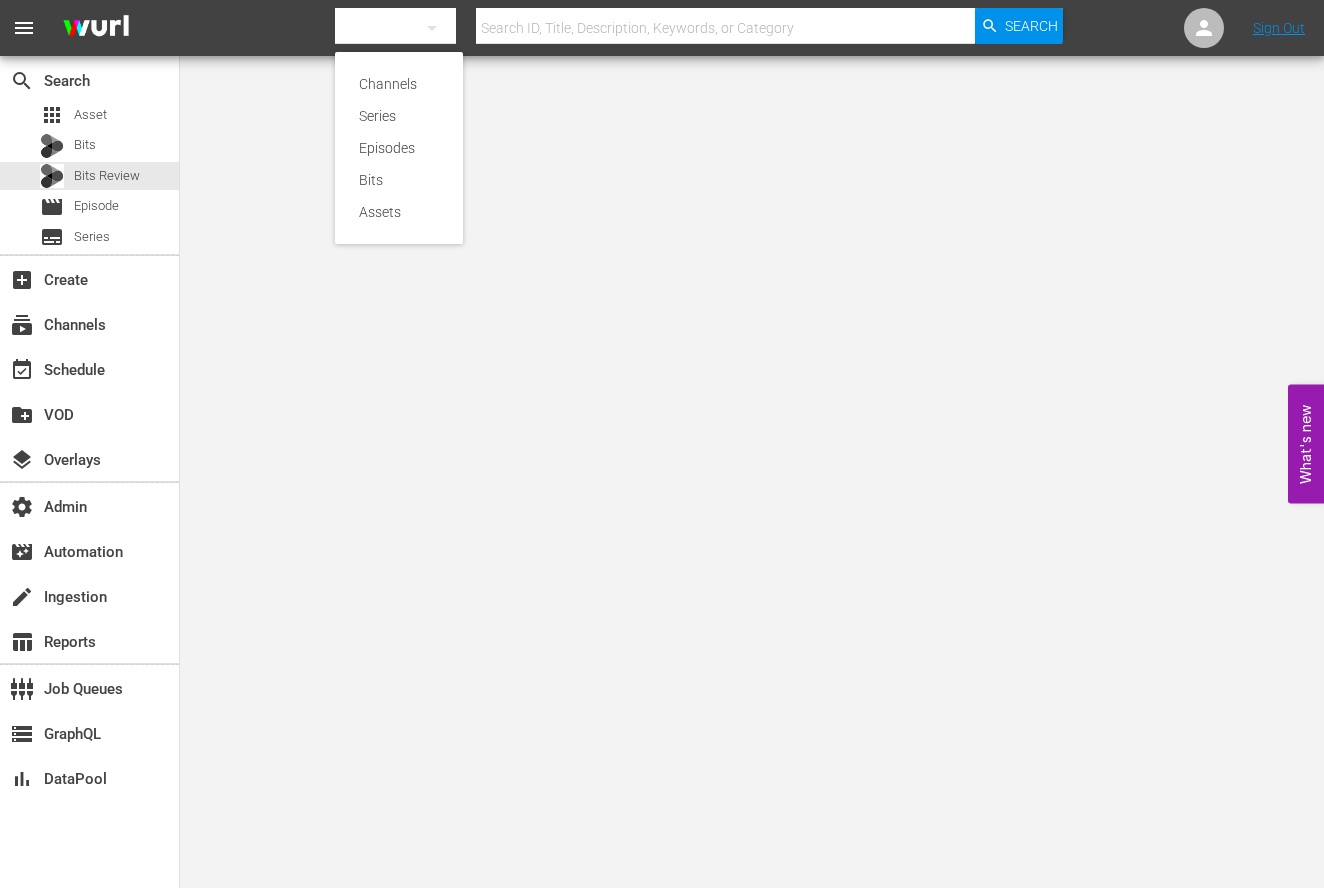 click on "Channels Series Episodes Bits Assets" at bounding box center [662, 444] 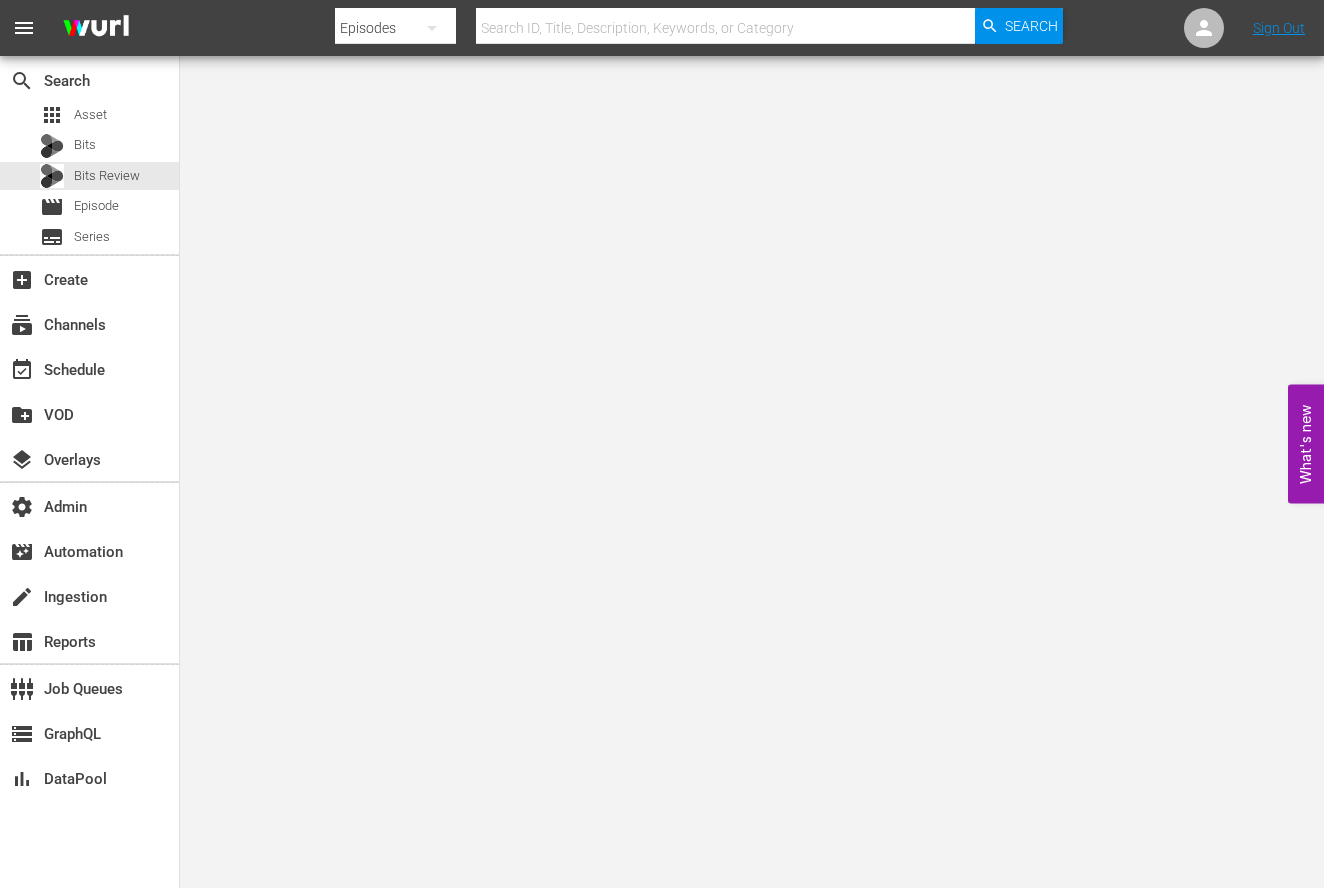 click on "Episodes" at bounding box center [395, 28] 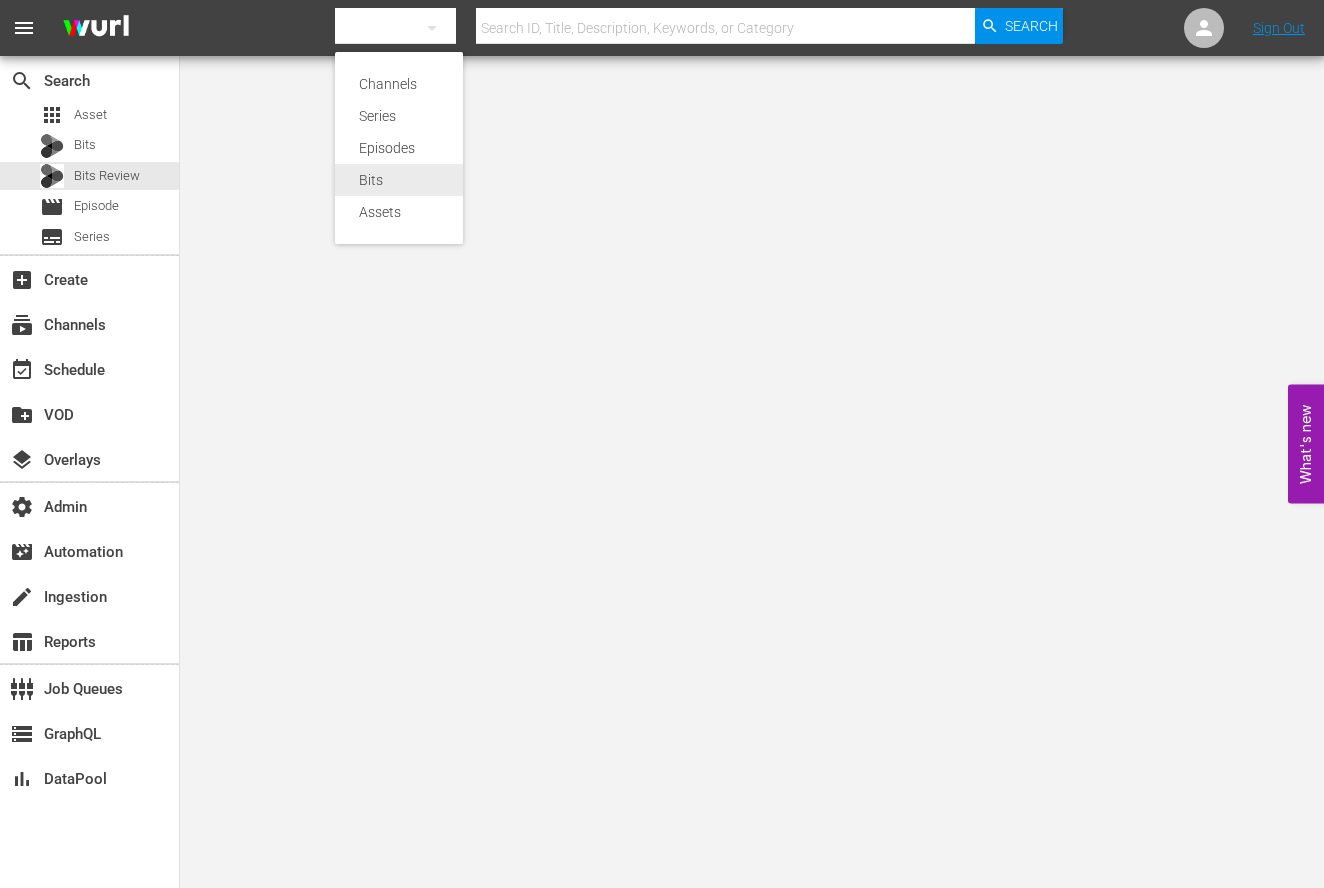 click on "Bits" at bounding box center (399, 180) 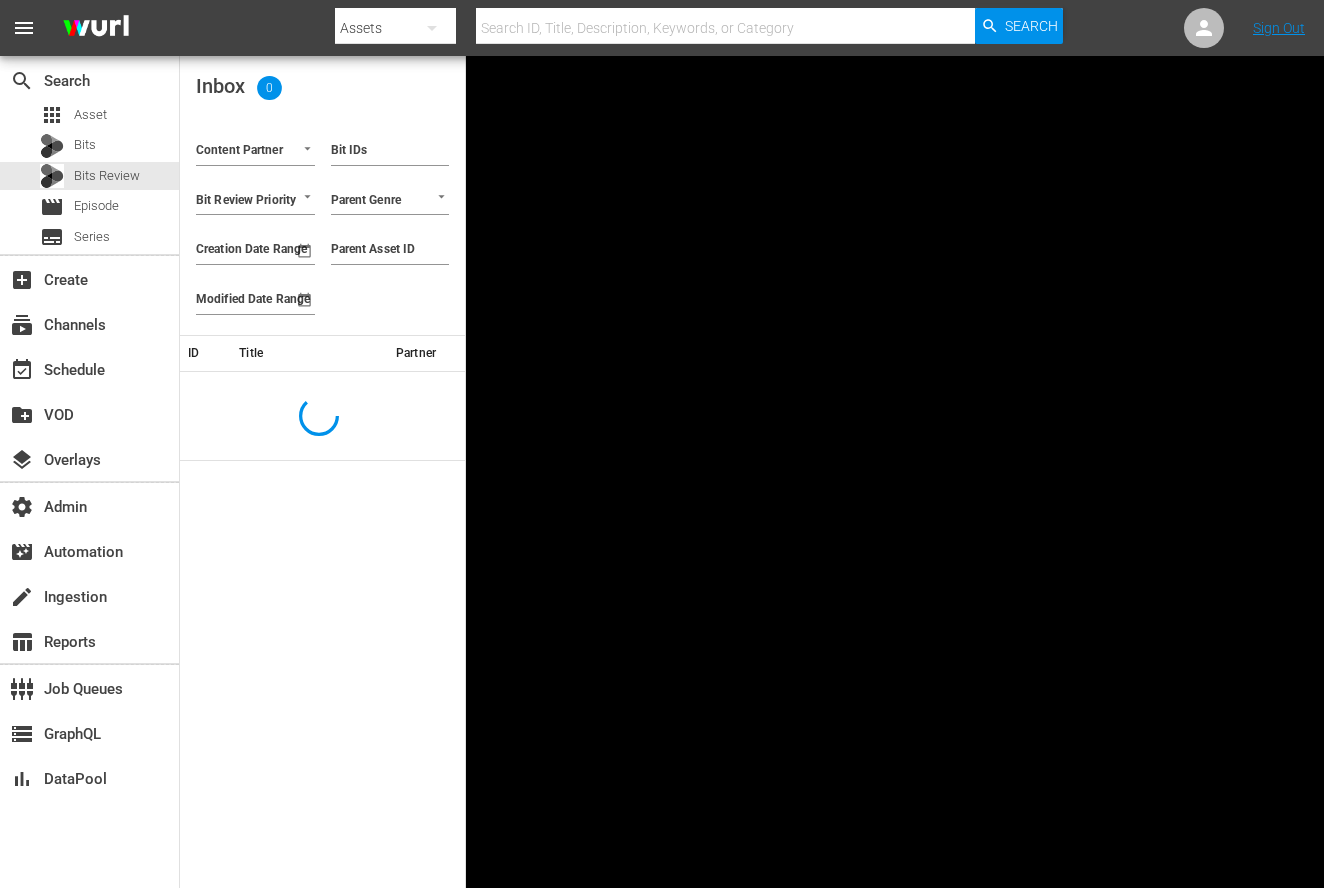 scroll, scrollTop: 0, scrollLeft: 0, axis: both 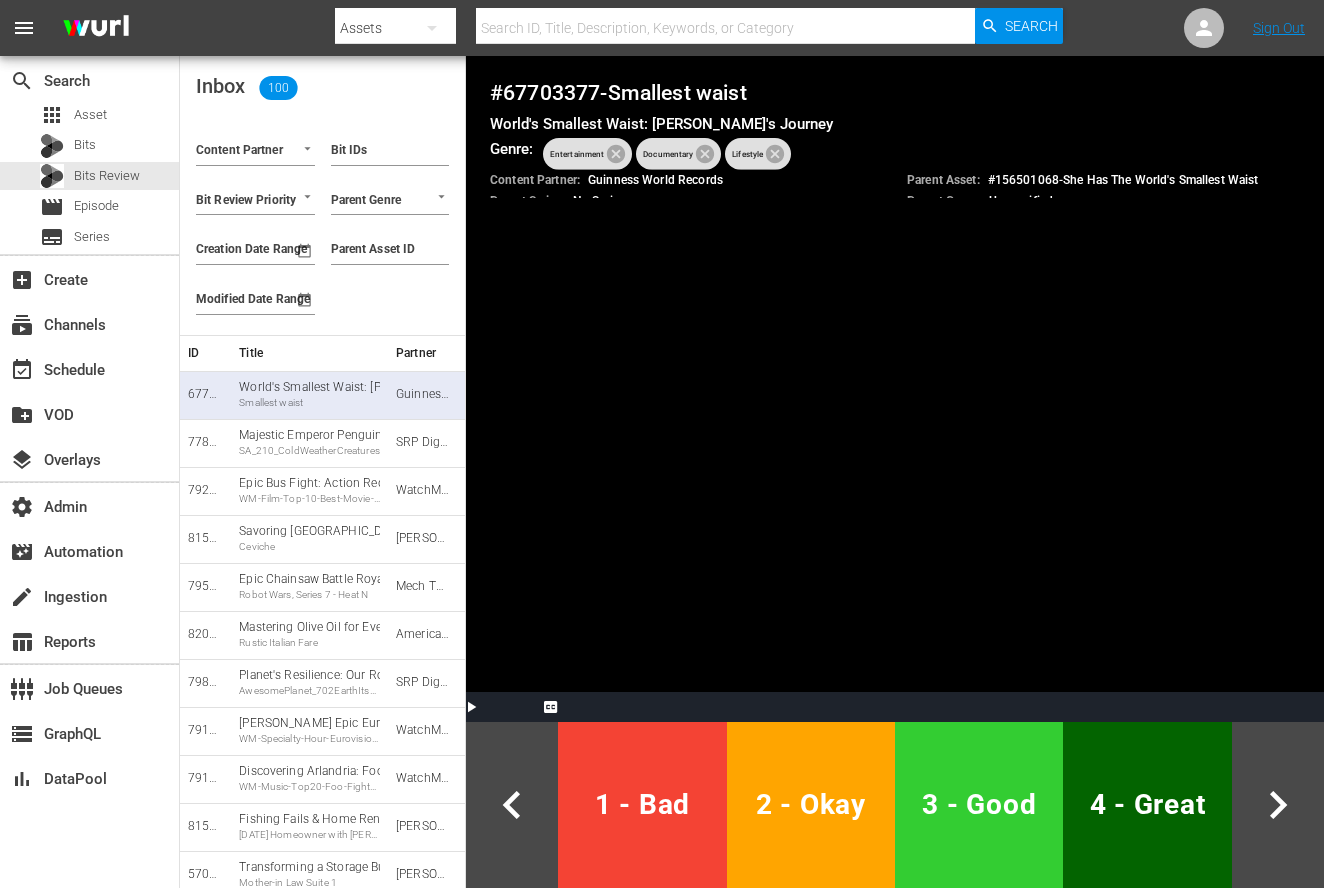 click on "Video Player is loading. Play Video Play Mute Current Time  0:00 / Duration  0:30 Loaded :  17.91% 0:00   1x Playback Rate 2x 1.5x 1x , selected 0.5x Chapters Chapters Descriptions descriptions off , selected Captions captions off Unknown  Captions , selected Audio Track Unknown , selected This is a modal window. Beginning of dialog window. Escape will cancel and close the window. Text Color White Black Red Green Blue Yellow Magenta Cyan Transparency Opaque Semi-Transparent Background Color Black White Red Green Blue Yellow Magenta Cyan Transparency Opaque Semi-Transparent Transparent Window Color Black White Red Green Blue Yellow Magenta Cyan Transparency Transparent Semi-Transparent Opaque Font Size 50% 75% 100% 125% 150% 175% 200% 300% 400% Text Edge Style None Raised Depressed Uniform Dropshadow Font Family Proportional Sans-Serif Monospace Sans-Serif Proportional Serif Monospace Serif Casual Script Small Caps Reset  restore all settings to the default values Done Close Modal Dialog" at bounding box center [895, 471] 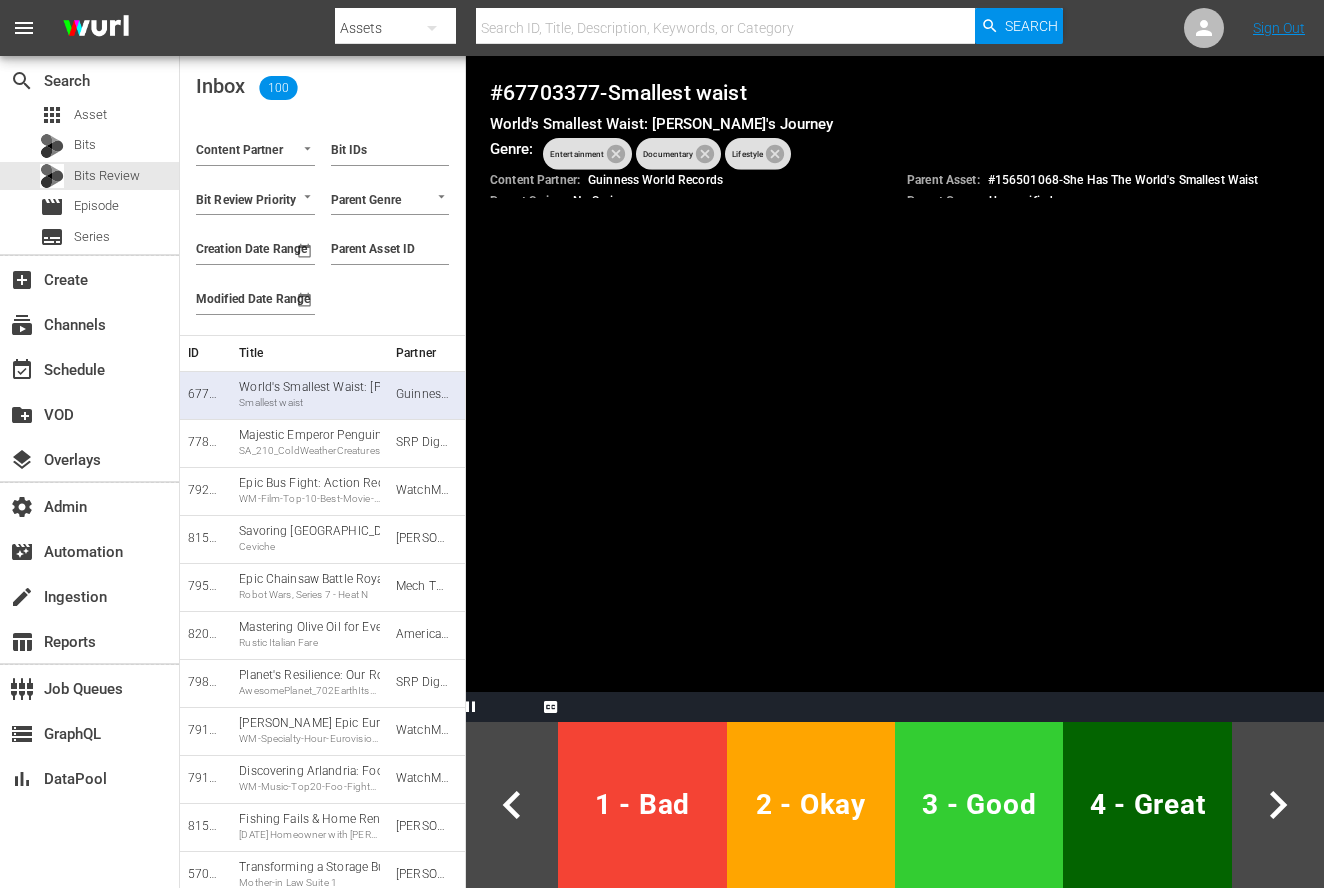click on "Video Player is loading. Play Video Pause Mute Current Time  0:02 / Duration  0:30 Loaded :  17.91% 0:02   1x Playback Rate 2x 1.5x 1x , selected 0.5x Chapters Chapters Descriptions descriptions off , selected Captions captions off Unknown  Captions , selected Audio Track Unknown , selected This is a modal window. Beginning of dialog window. Escape will cancel and close the window. Text Color White Black Red Green Blue Yellow Magenta Cyan Transparency Opaque Semi-Transparent Background Color Black White Red Green Blue Yellow Magenta Cyan Transparency Opaque Semi-Transparent Transparent Window Color Black White Red Green Blue Yellow Magenta Cyan Transparency Transparent Semi-Transparent Opaque Font Size 50% 75% 100% 125% 150% 175% 200% 300% 400% Text Edge Style None Raised Depressed Uniform Dropshadow Font Family Proportional Sans-Serif Monospace Sans-Serif Proportional Serif Monospace Serif Casual Script Small Caps Reset  restore all settings to the default values Done Close Modal Dialog" at bounding box center (895, 471) 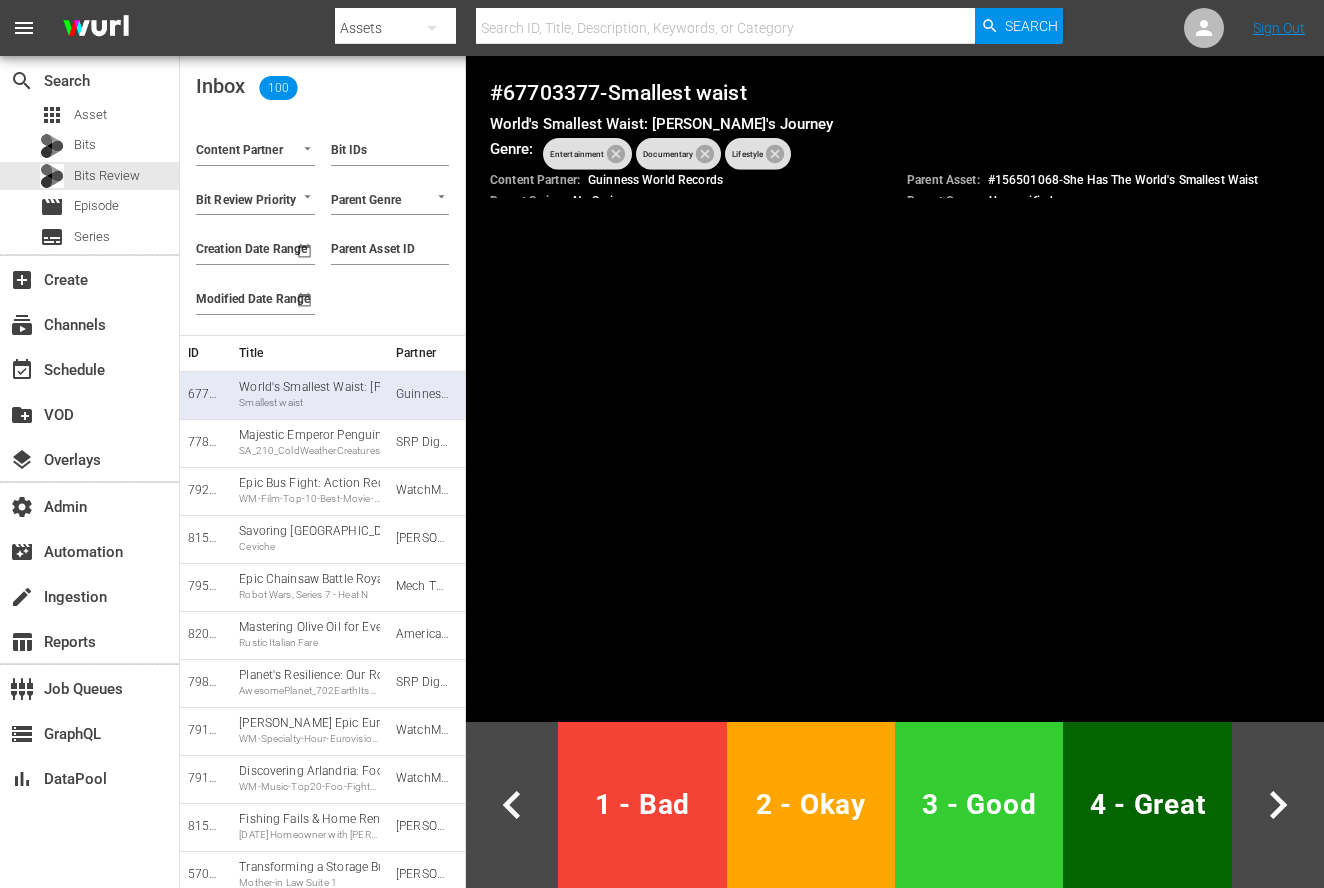 scroll, scrollTop: 0, scrollLeft: 0, axis: both 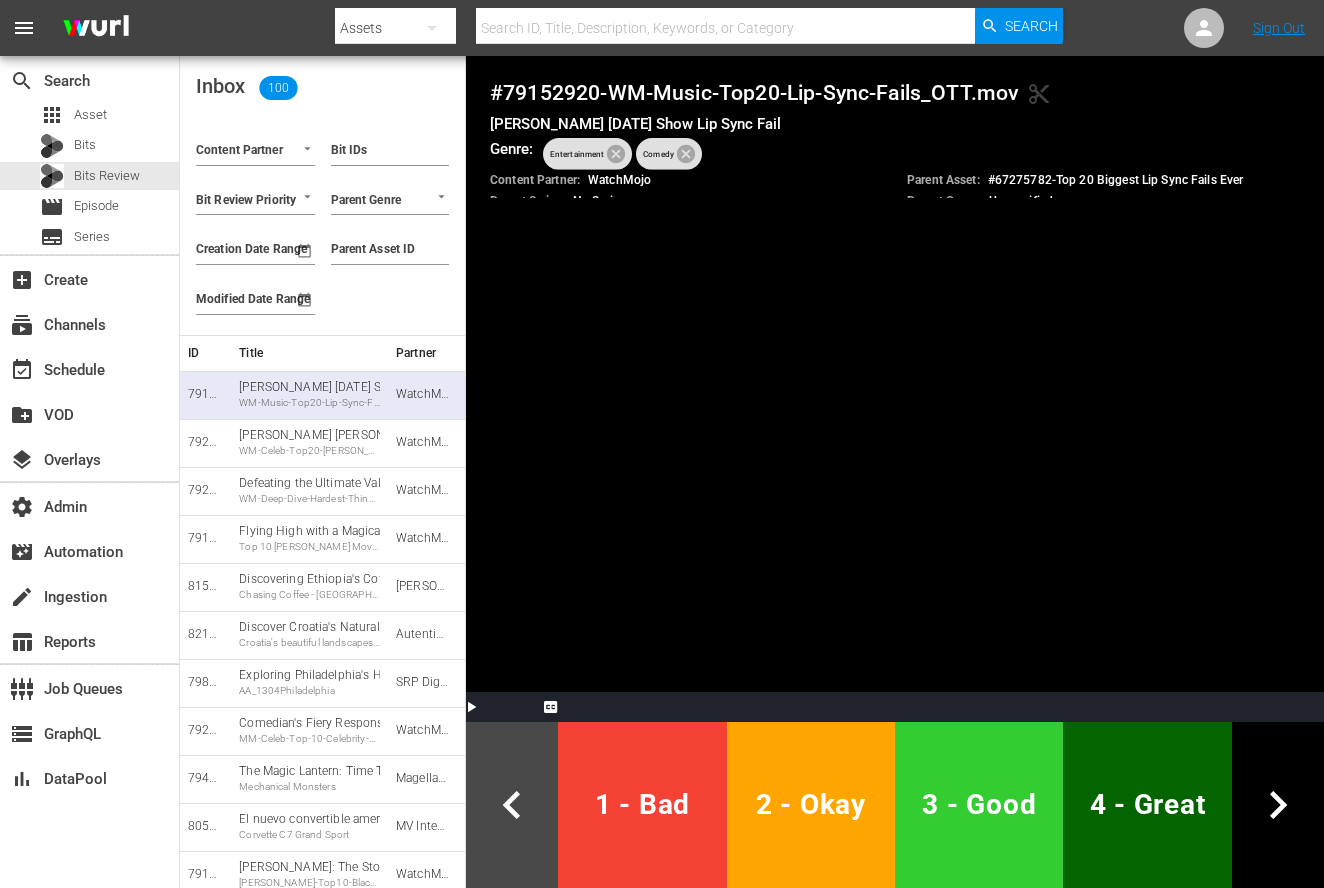 click on "chevron_right" at bounding box center [1278, 805] 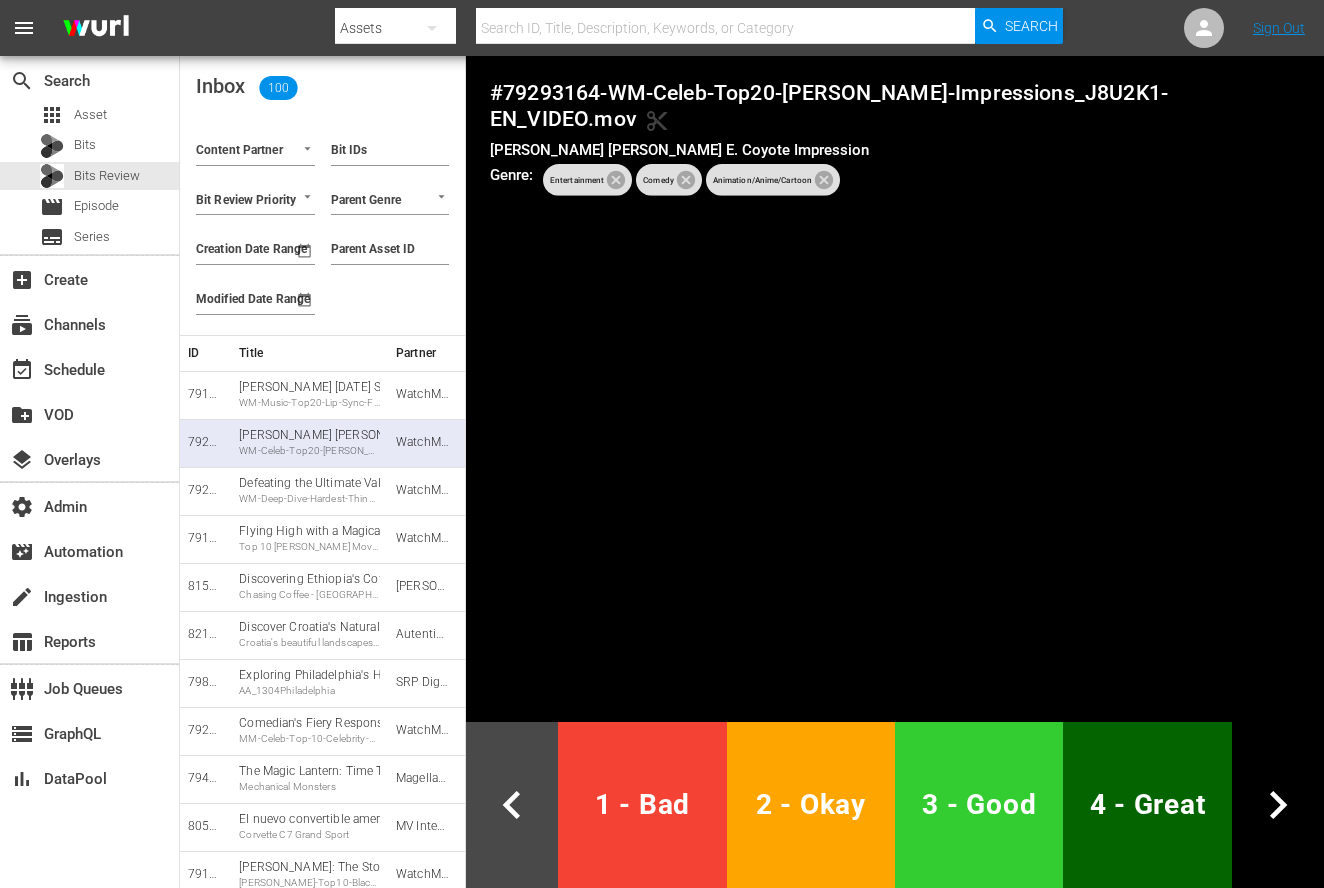 click on "chevron_right" at bounding box center [1278, 805] 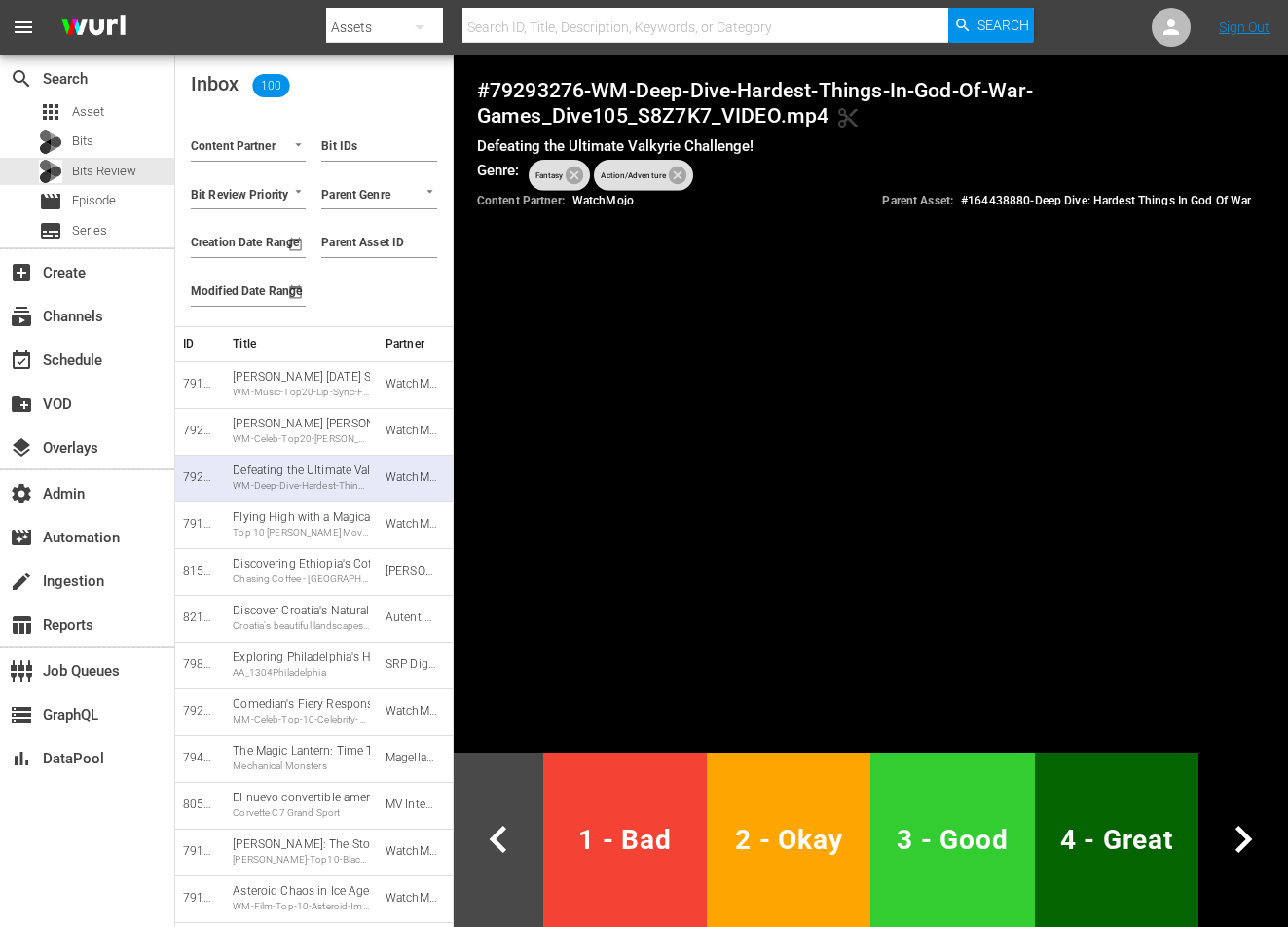 click on "chevron_right" at bounding box center (1243, 839) 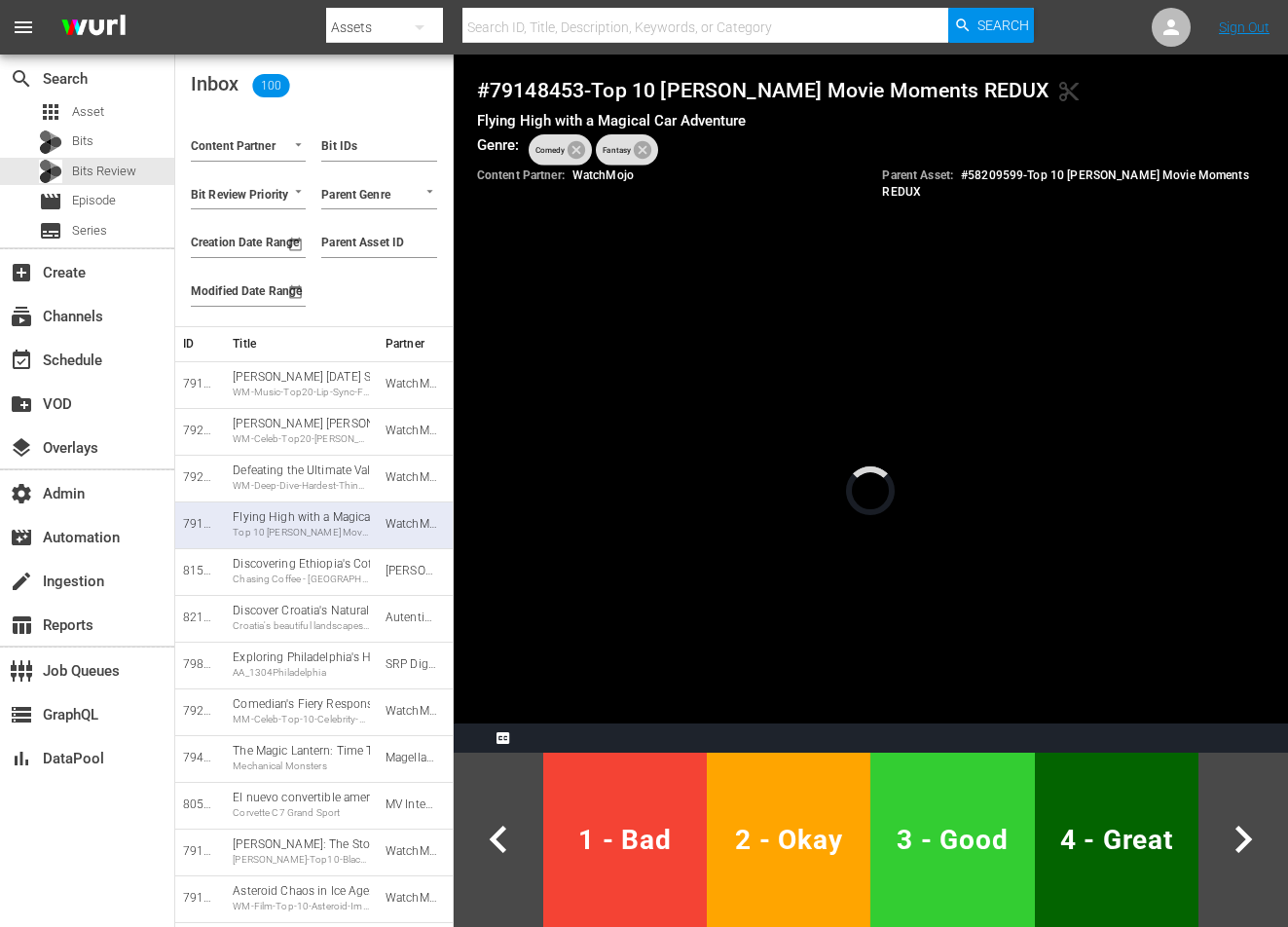click at bounding box center (425, 738) 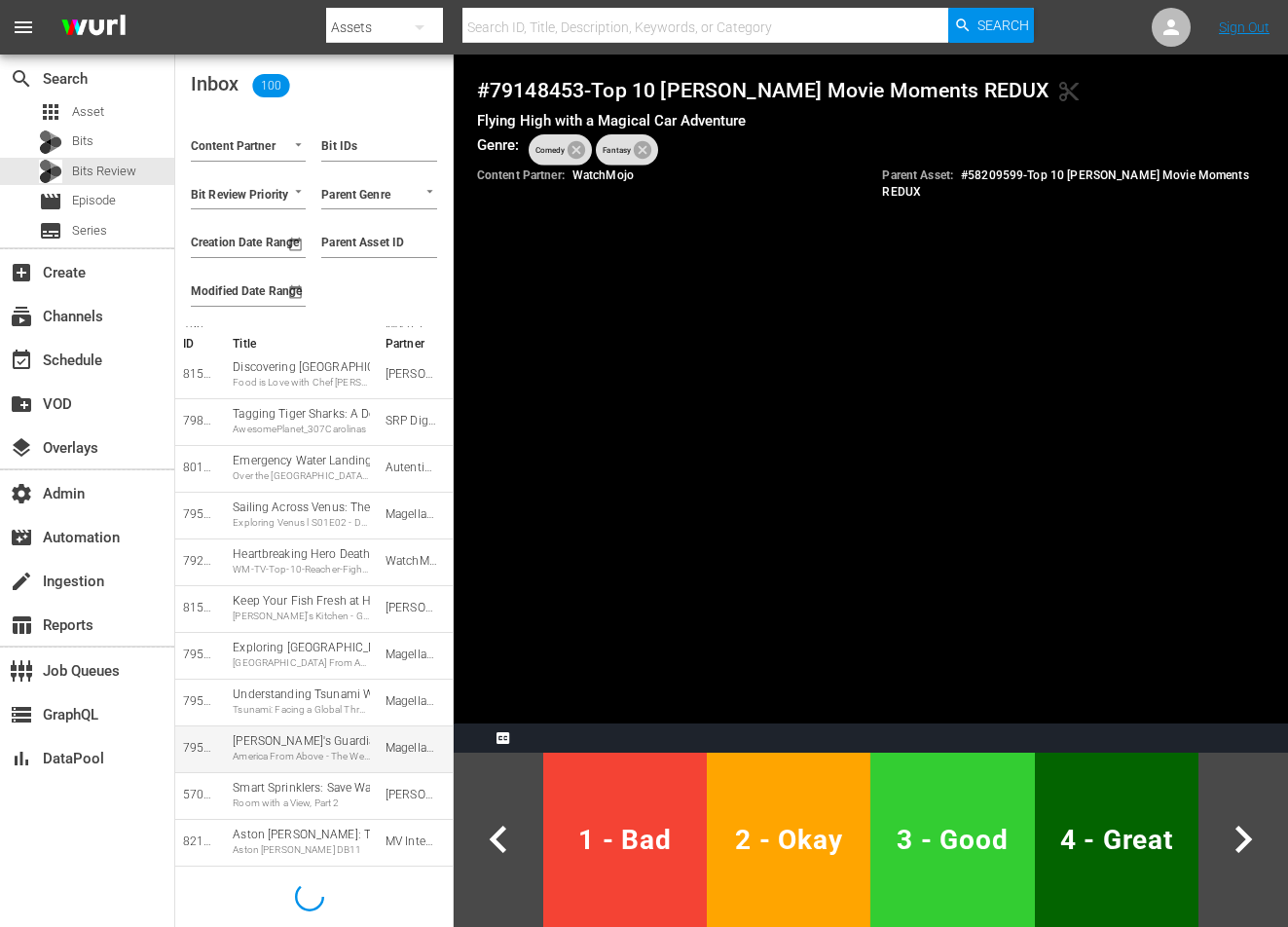 scroll, scrollTop: 4170, scrollLeft: 0, axis: vertical 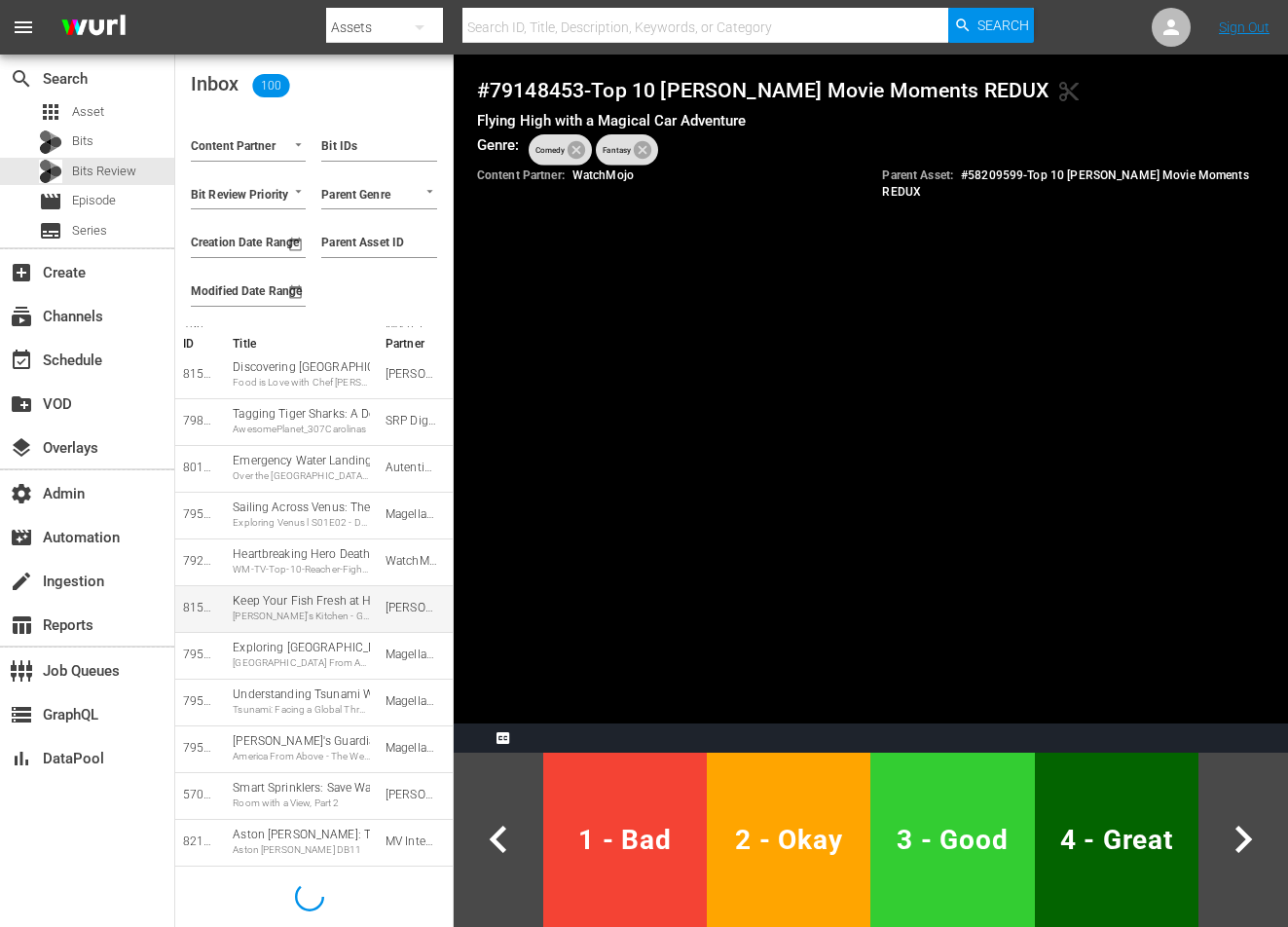 click on "Keep Your Fish Fresh at Home! [PERSON_NAME]'s Kitchen - Going Fishing" at bounding box center [301, 608] 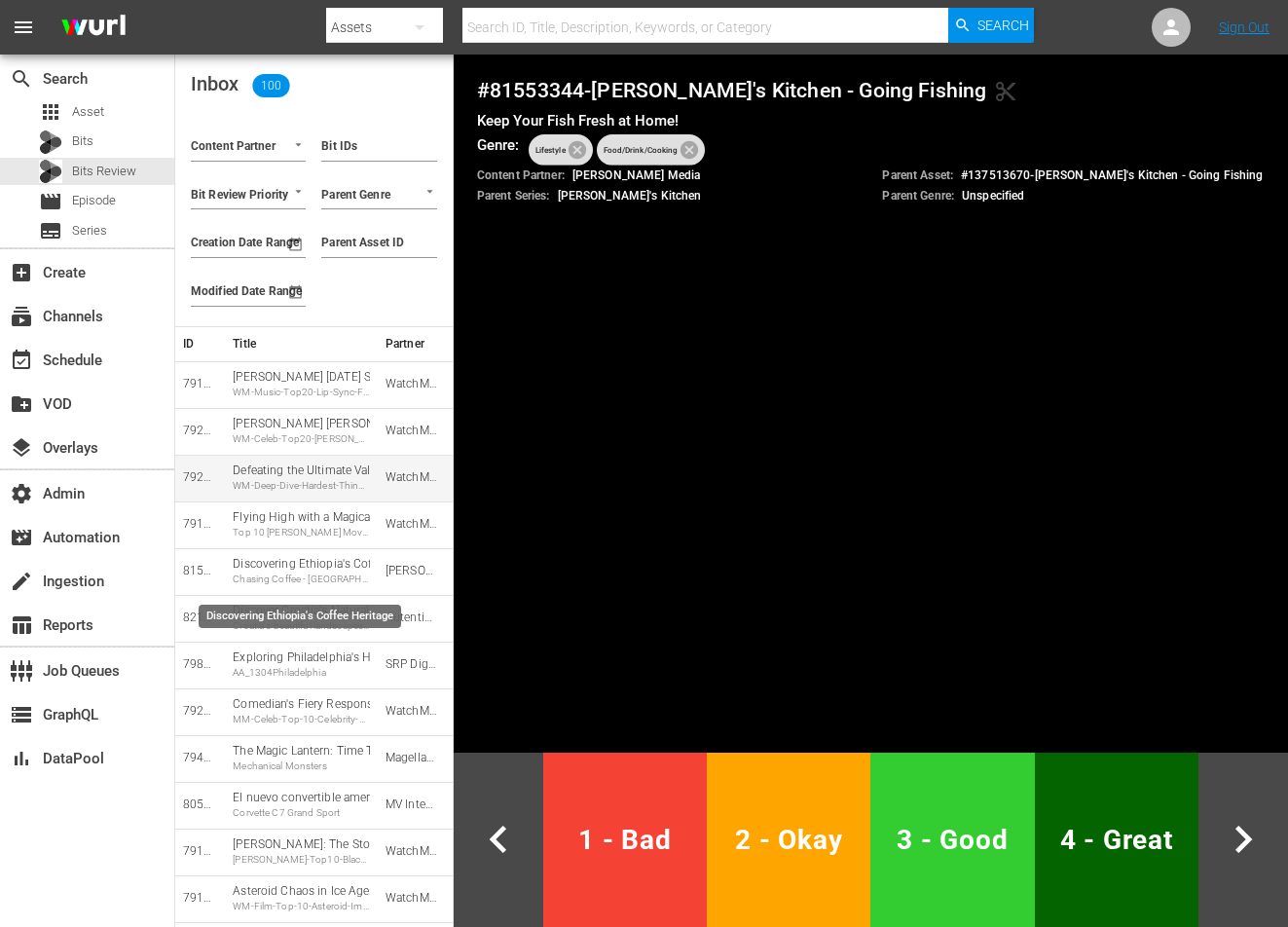 scroll, scrollTop: 0, scrollLeft: 0, axis: both 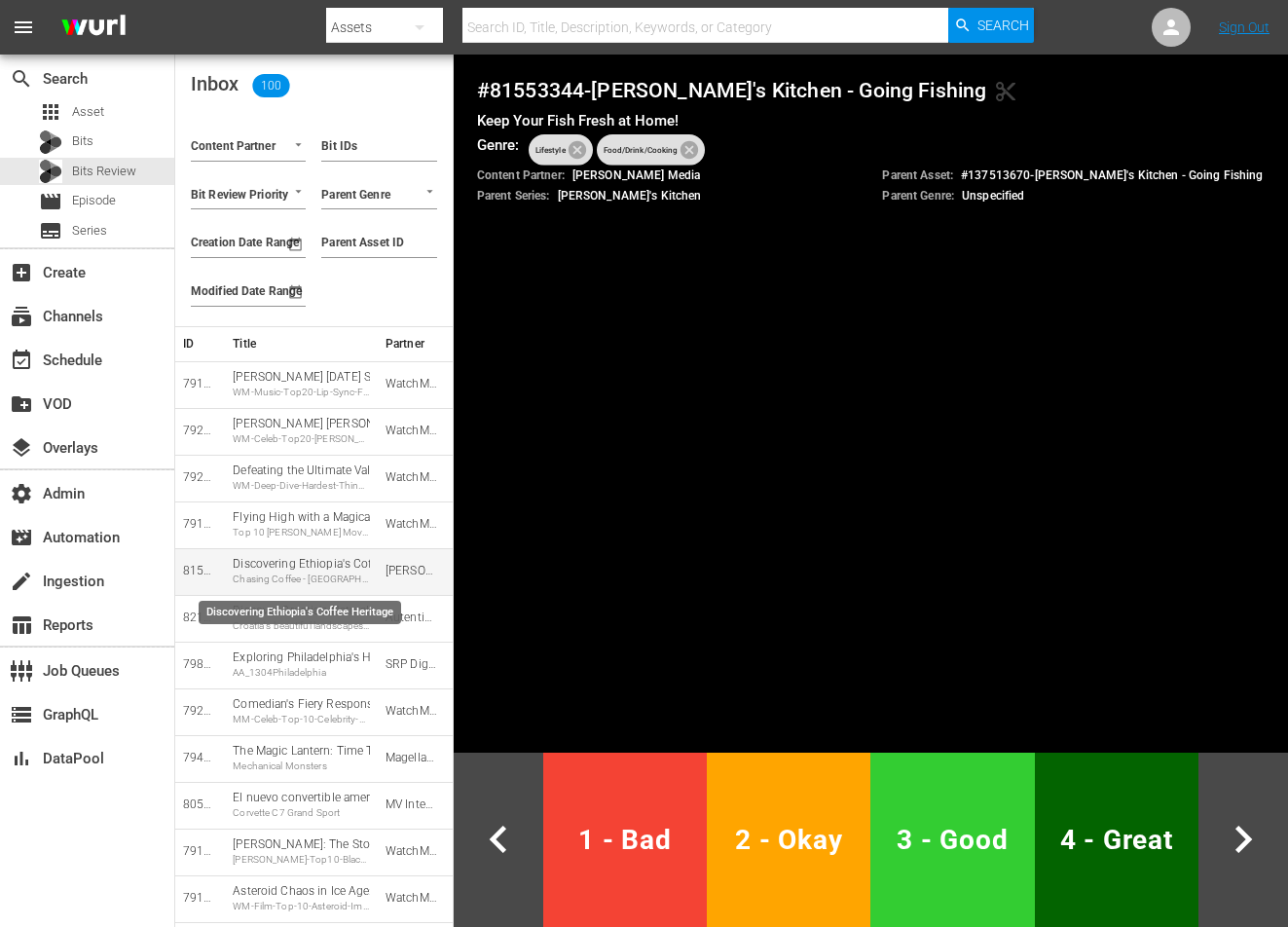 click on "Discovering Ethiopia's Coffee Heritage Chasing Coffee - [GEOGRAPHIC_DATA]" at bounding box center (301, 571) 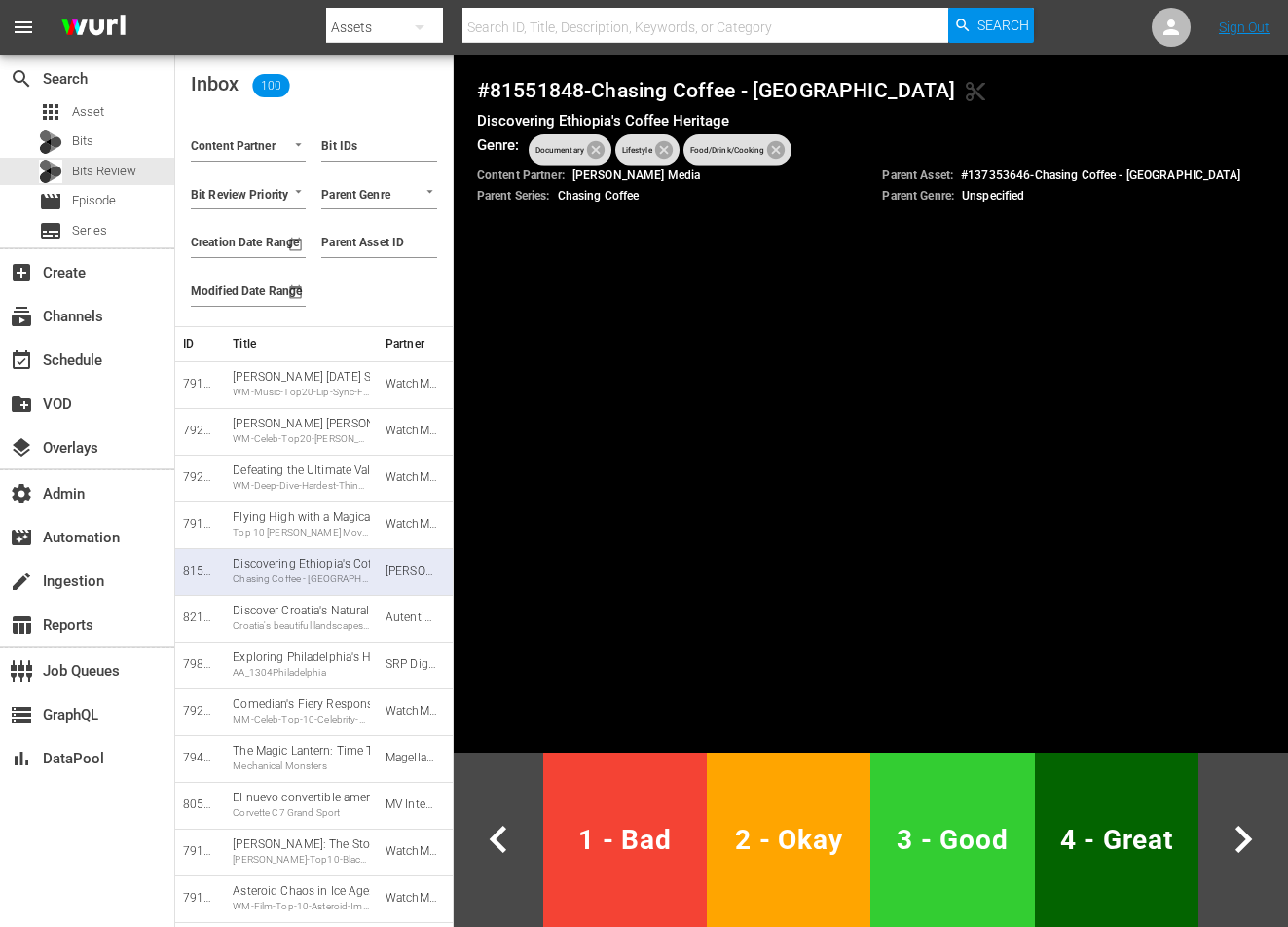 click at bounding box center [681, 6] 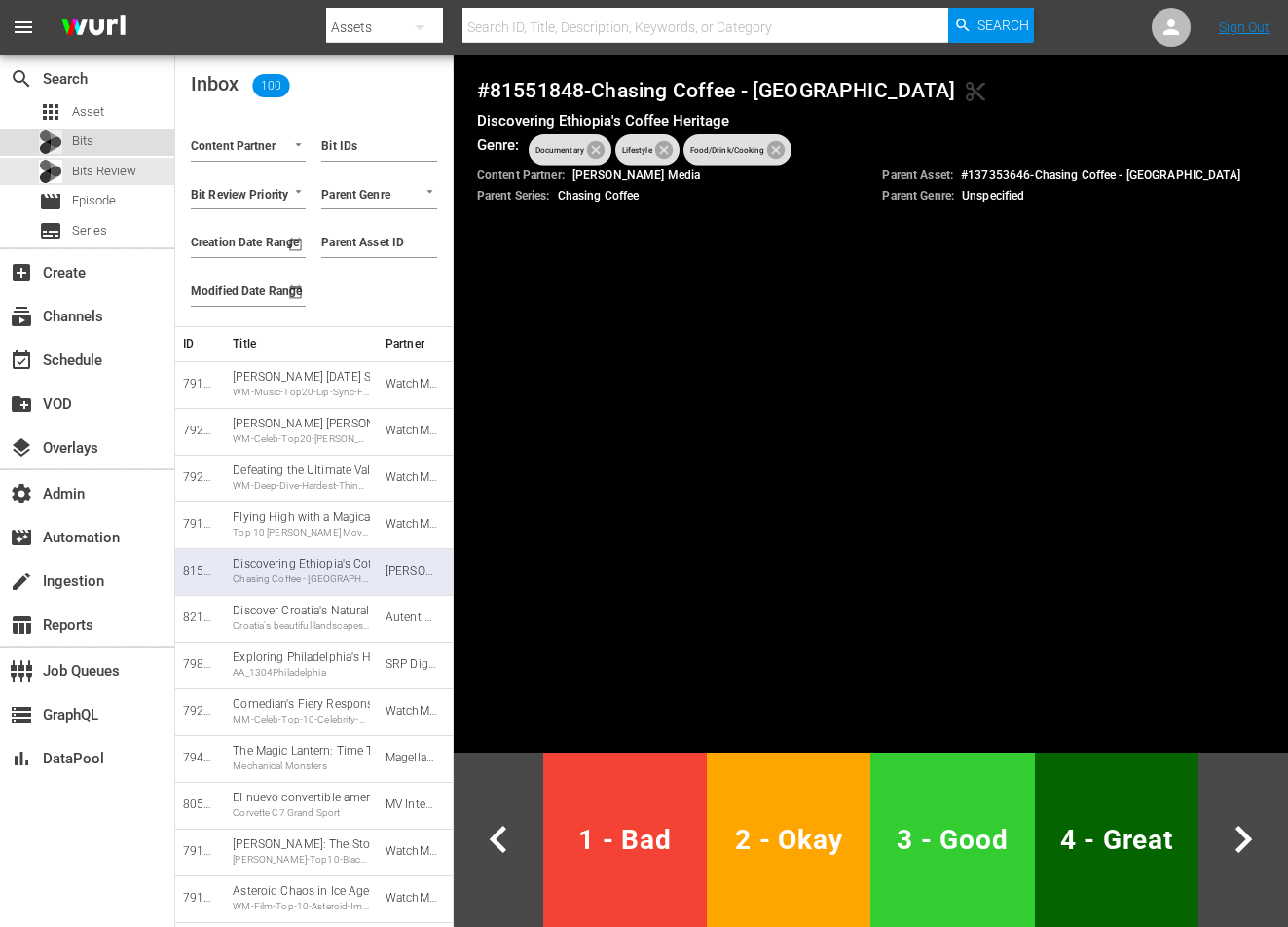 click on "Bits" at bounding box center [66, 142] 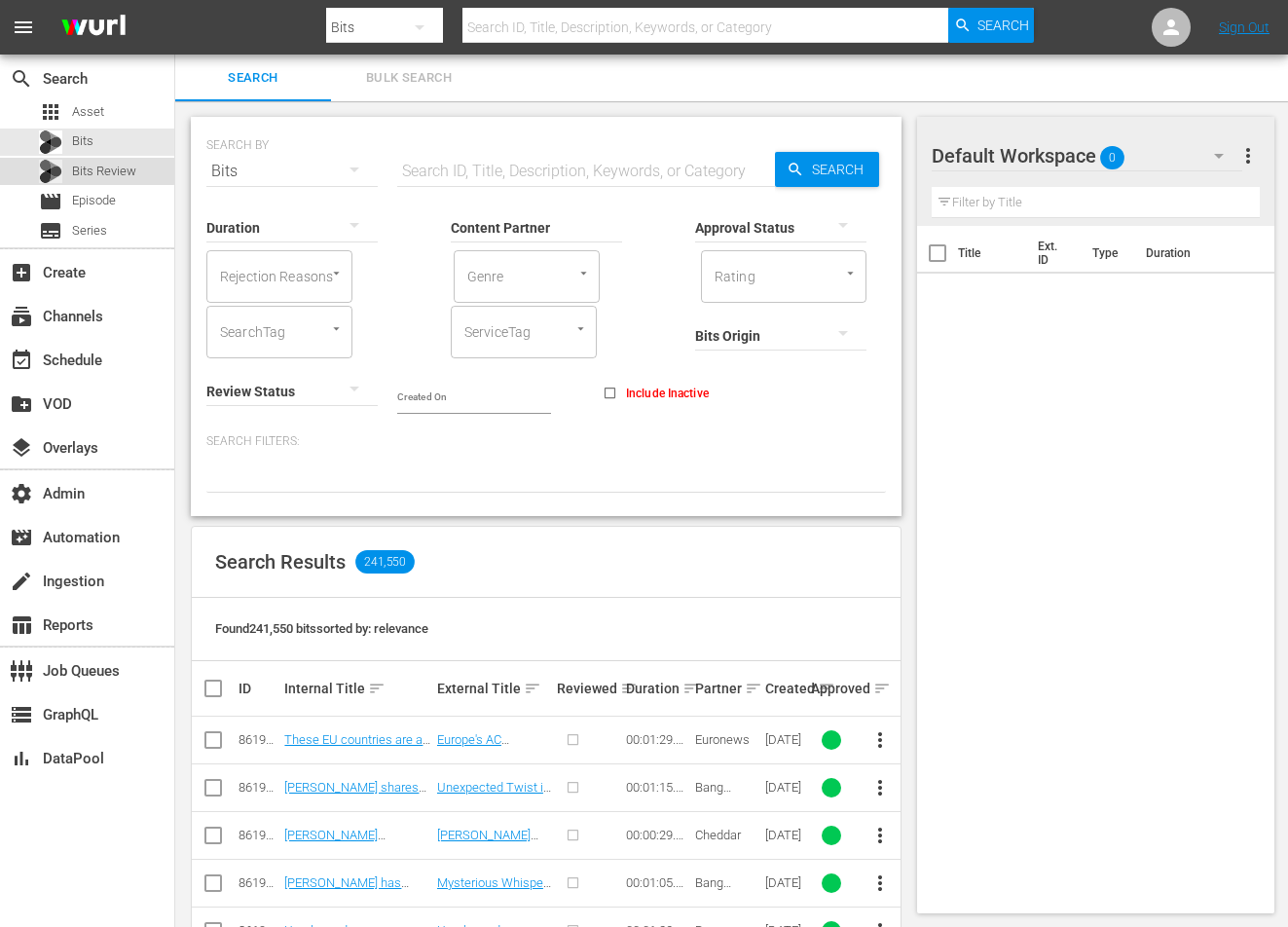 click on "Bits Review" at bounding box center [88, 171] 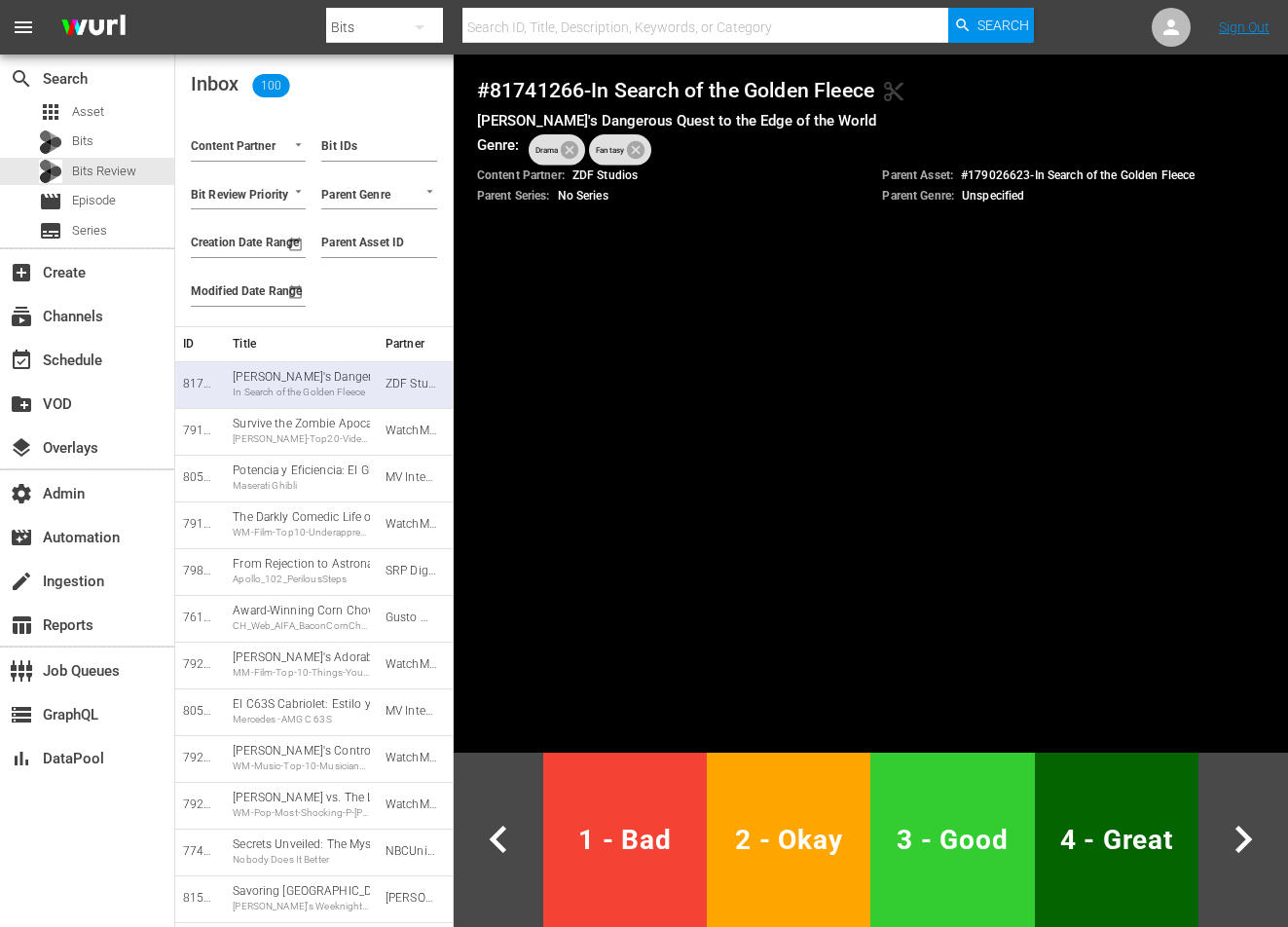 click on "Video Player is loading. Play Video Pause Mute Current Time  0:02 / Duration  1:08 Loaded :  18.09% 0:02   1x Playback Rate 2x 1.5x 1x , selected 0.5x Chapters Chapters Descriptions descriptions off , selected Captions captions off , selected englishvtt englishembedded  Captions Audio Track Unknown , selected This is a modal window. Beginning of dialog window. Escape will cancel and close the window. Text Color White Black [PERSON_NAME] Blue Yellow Magenta Cyan Transparency Opaque Semi-Transparent Background Color Black White [PERSON_NAME] Blue Yellow Magenta Cyan Transparency Opaque Semi-Transparent Transparent Window Color Black White [PERSON_NAME] Blue Yellow Magenta Cyan Transparency Transparent Semi-Transparent Opaque Font Size 50% 75% 100% 125% 150% 175% 200% 300% 400% Text Edge Style None Raised Depressed Uniform Dropshadow Font Family Proportional Sans-Serif Monospace Sans-Serif Proportional Serif Monospace Serif Casual Script Small Caps Reset  restore all settings to the default values Done Close Modal Dialog" at bounding box center (870, 491) 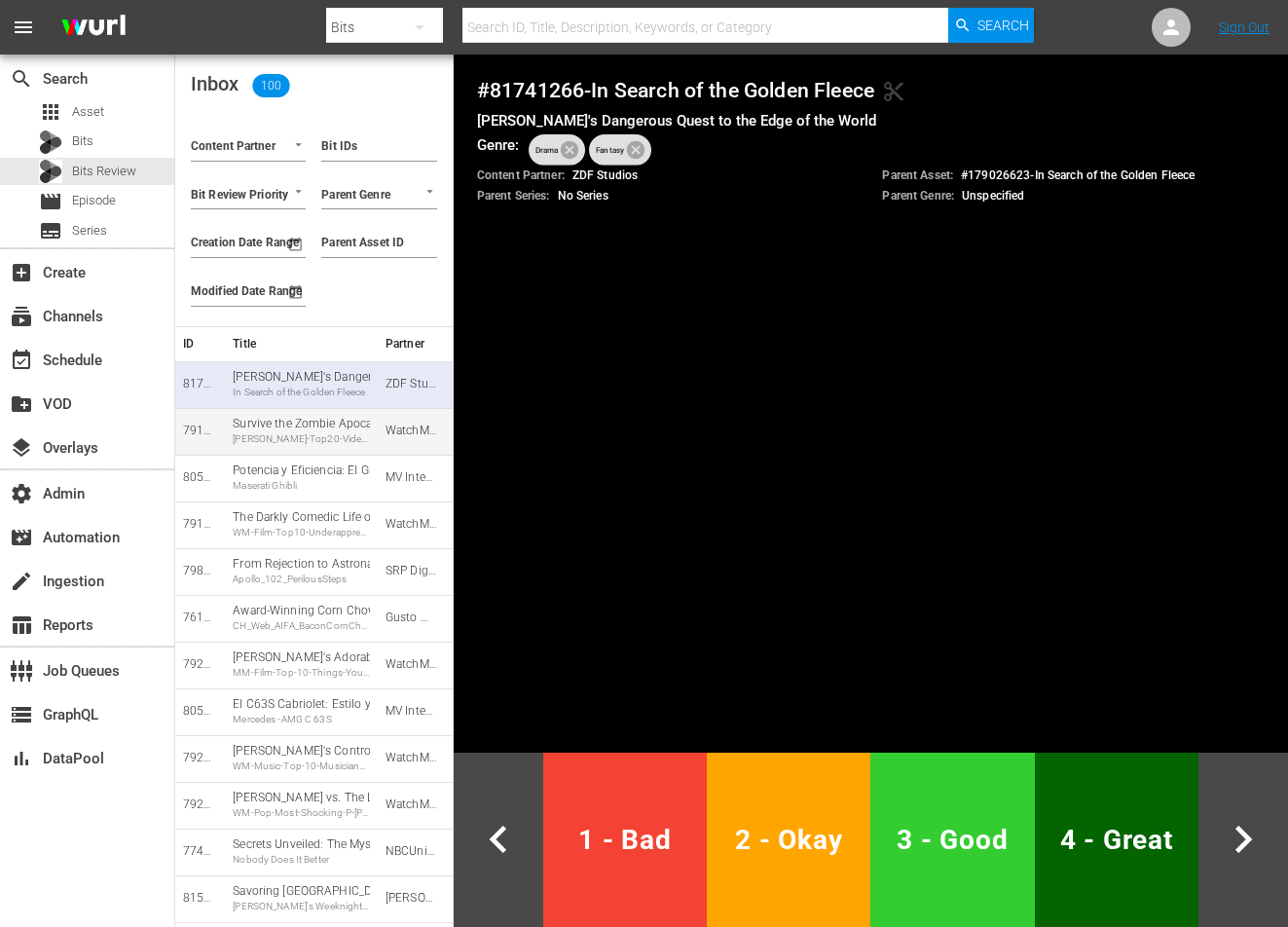 click on "[PERSON_NAME]-Top20-Video-Games-That-Aged-Well_OTT.mov" at bounding box center (301, 439) 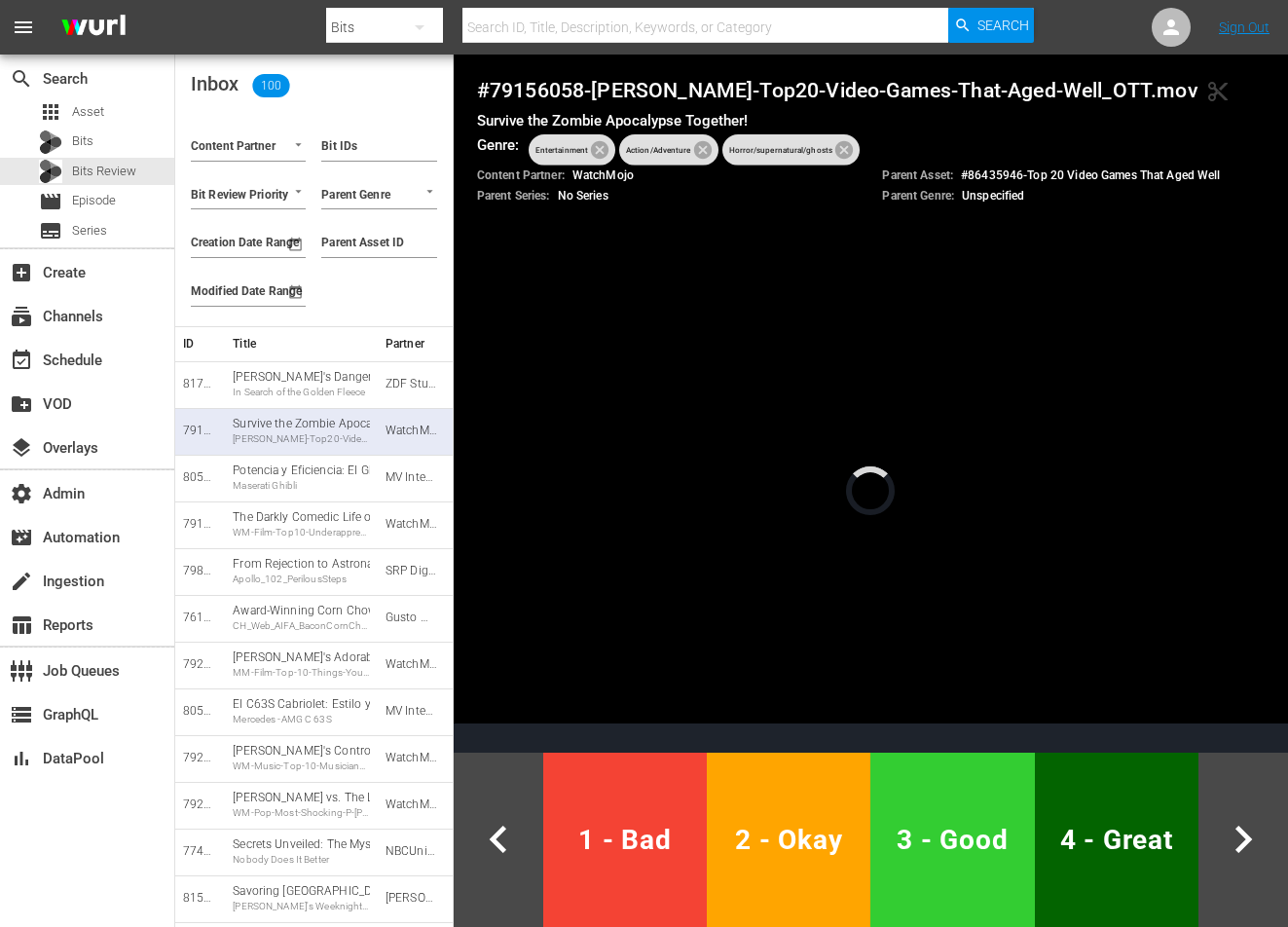 click at bounding box center (425, 738) 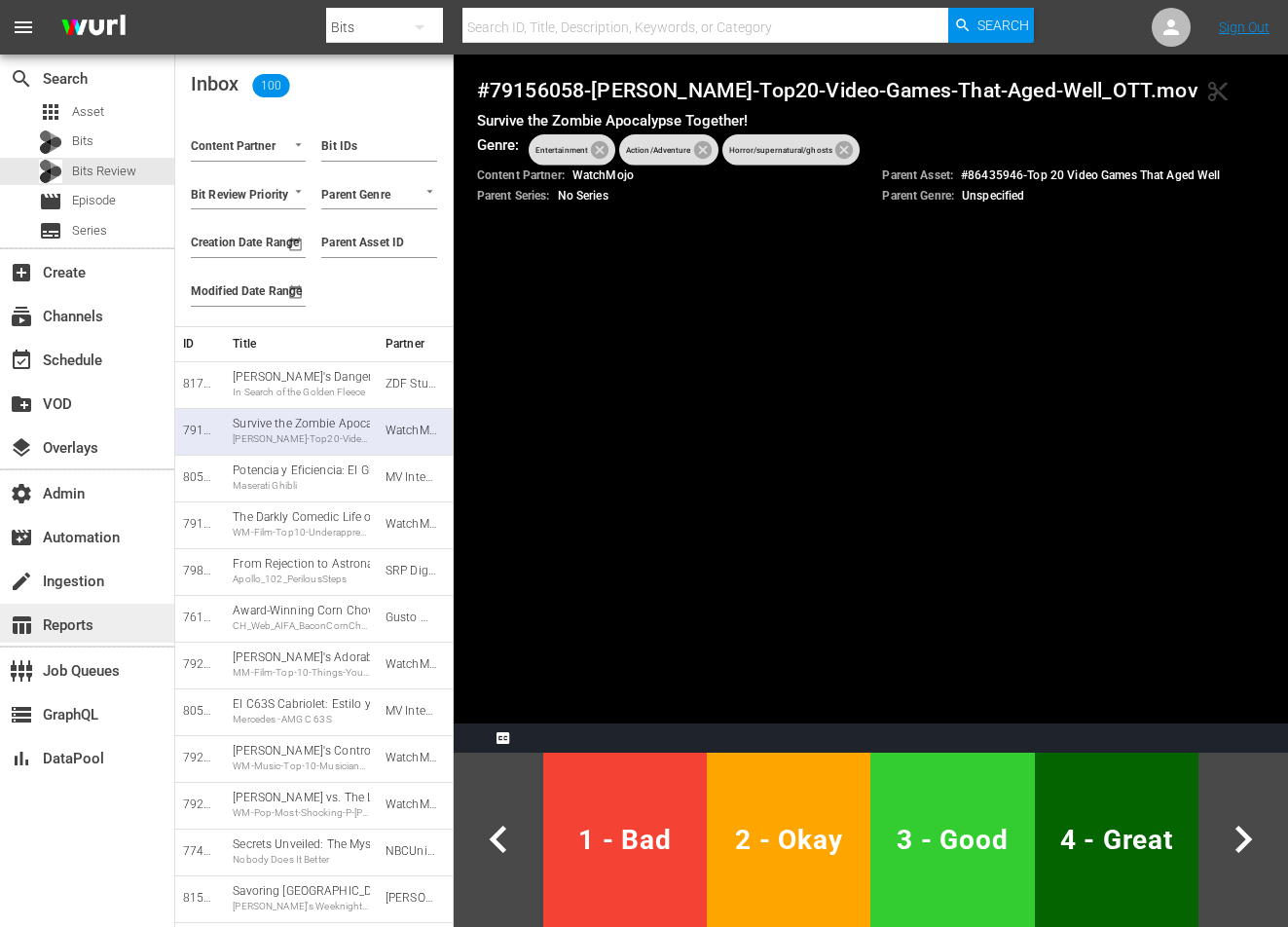 click on "table_chart   Reports" at bounding box center (55, 622) 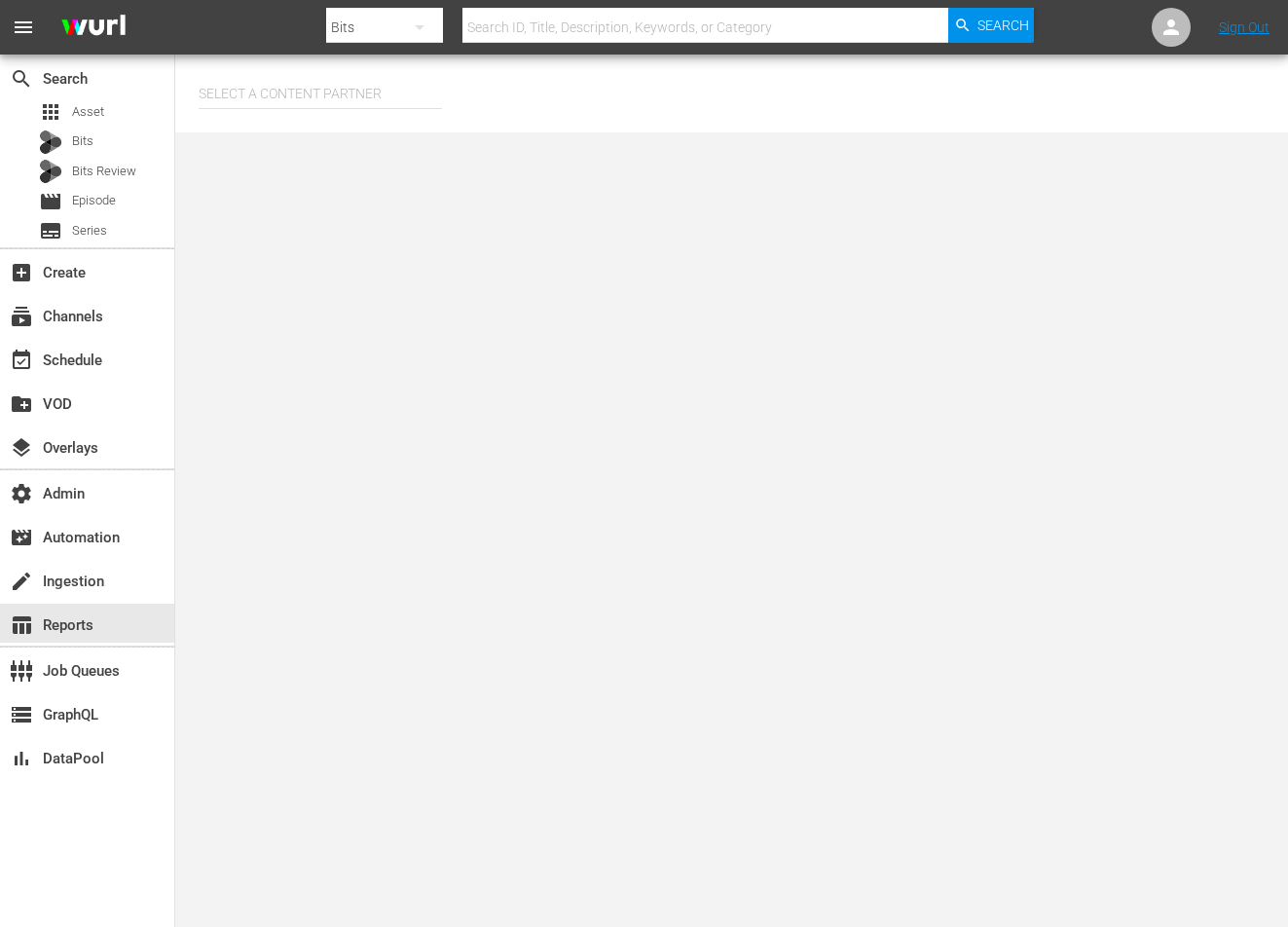 click on "settings_input_component   Job Queues" at bounding box center [87, 669] 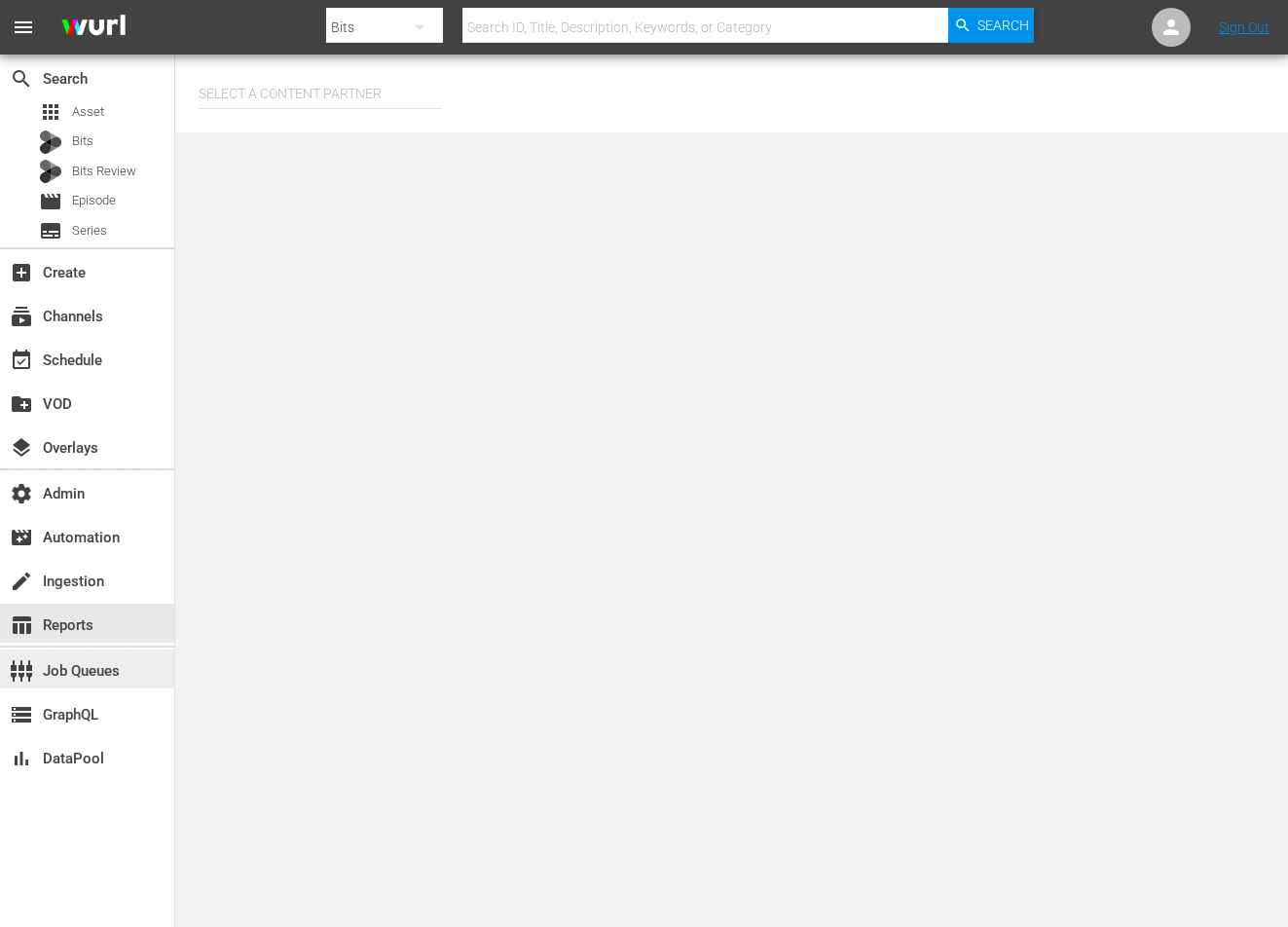 click on "settings_input_component   Job Queues" at bounding box center (55, 668) 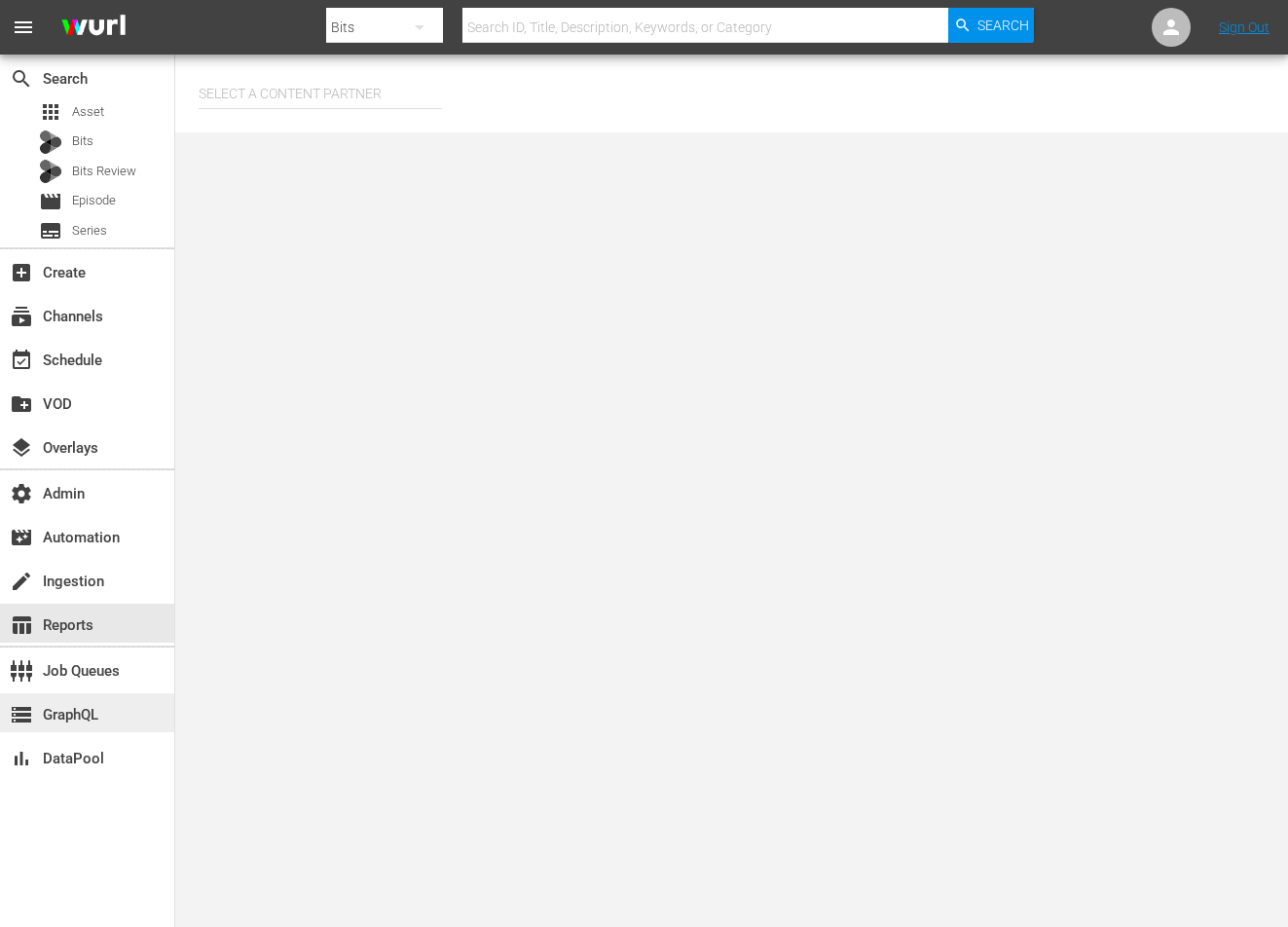 click on "storage   GraphQL" at bounding box center [55, 712] 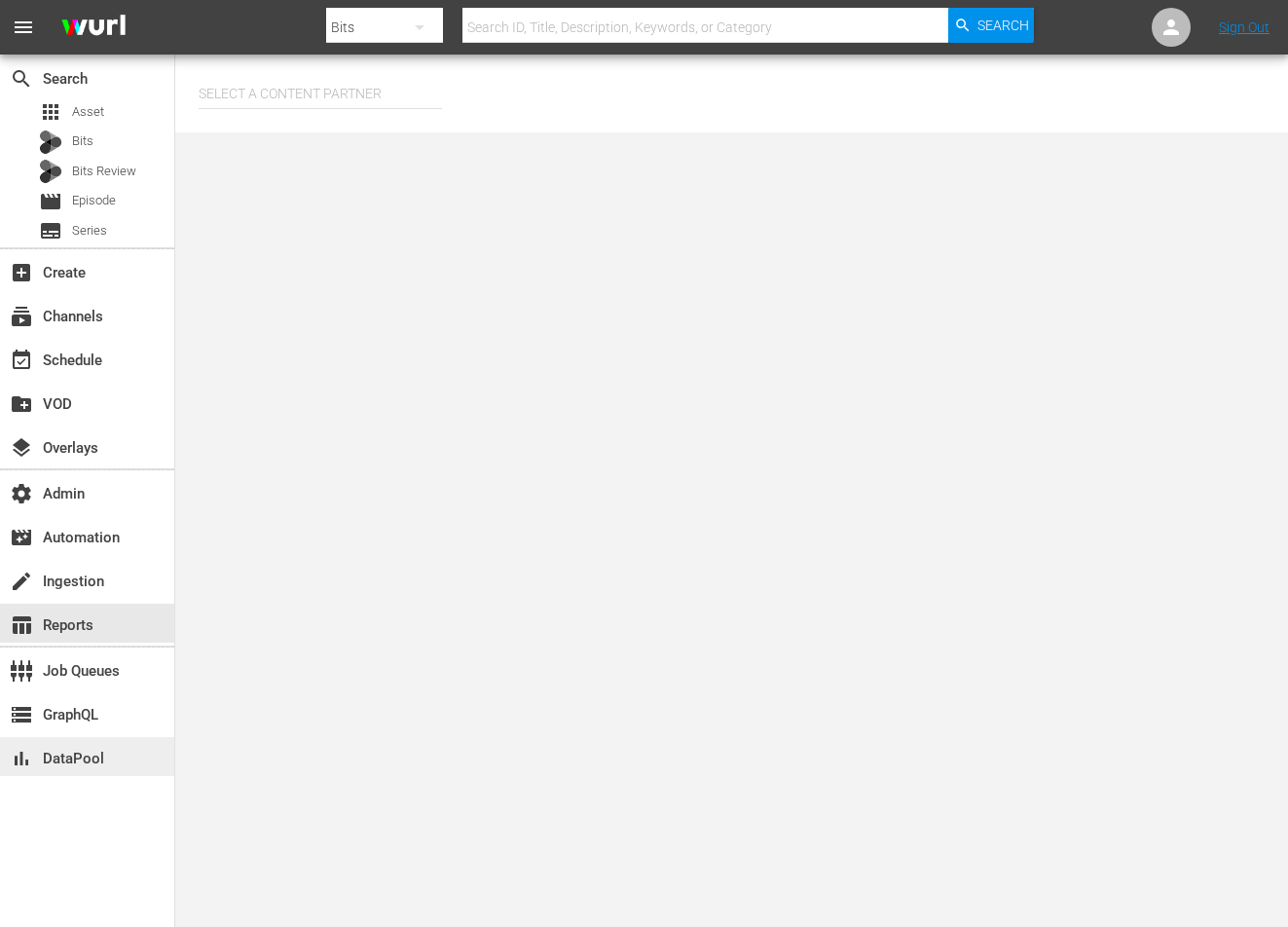click on "bar_chart   DataPool" at bounding box center [55, 756] 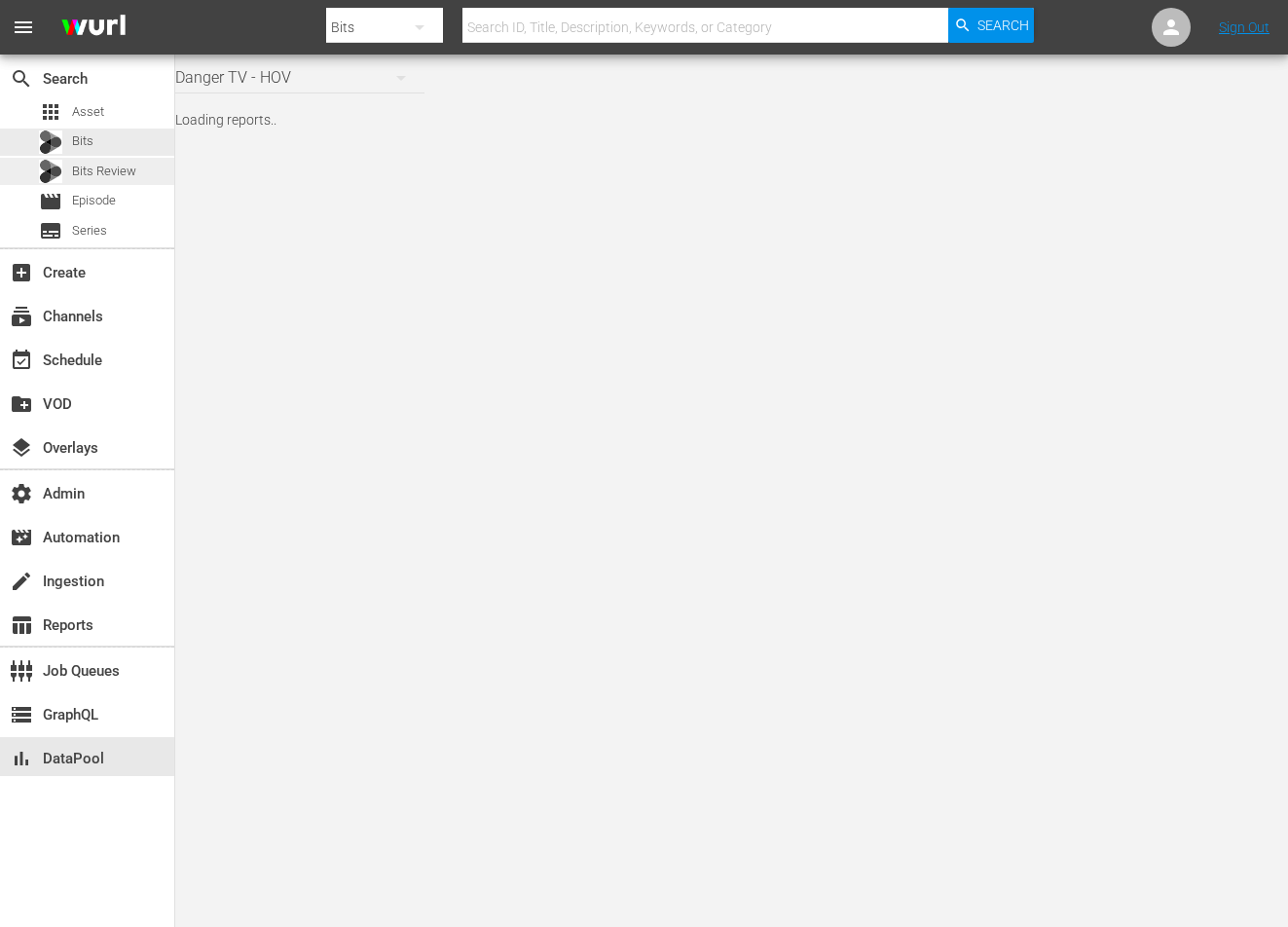 click on "Bits Review" at bounding box center [104, 171] 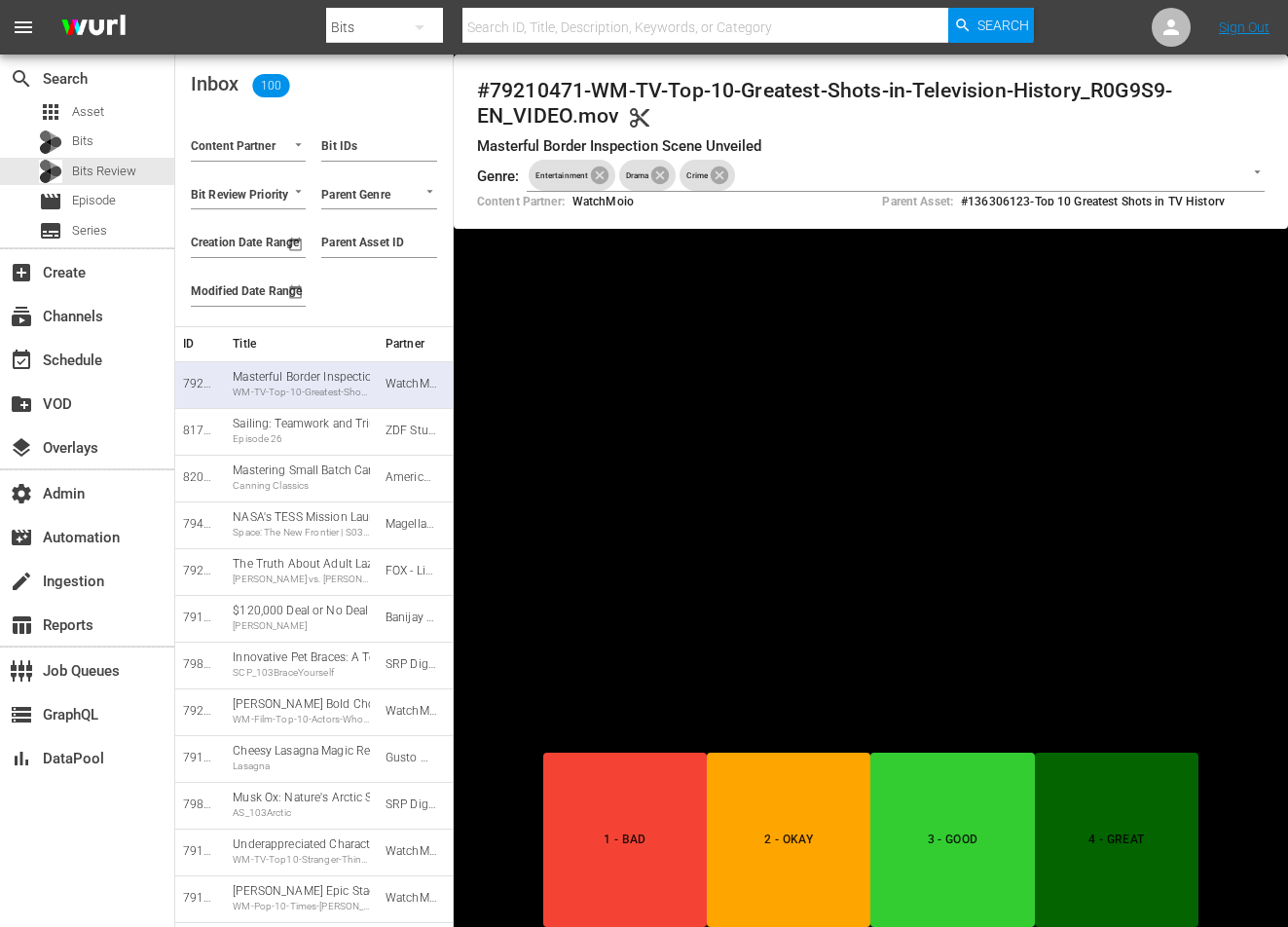 scroll, scrollTop: 0, scrollLeft: 0, axis: both 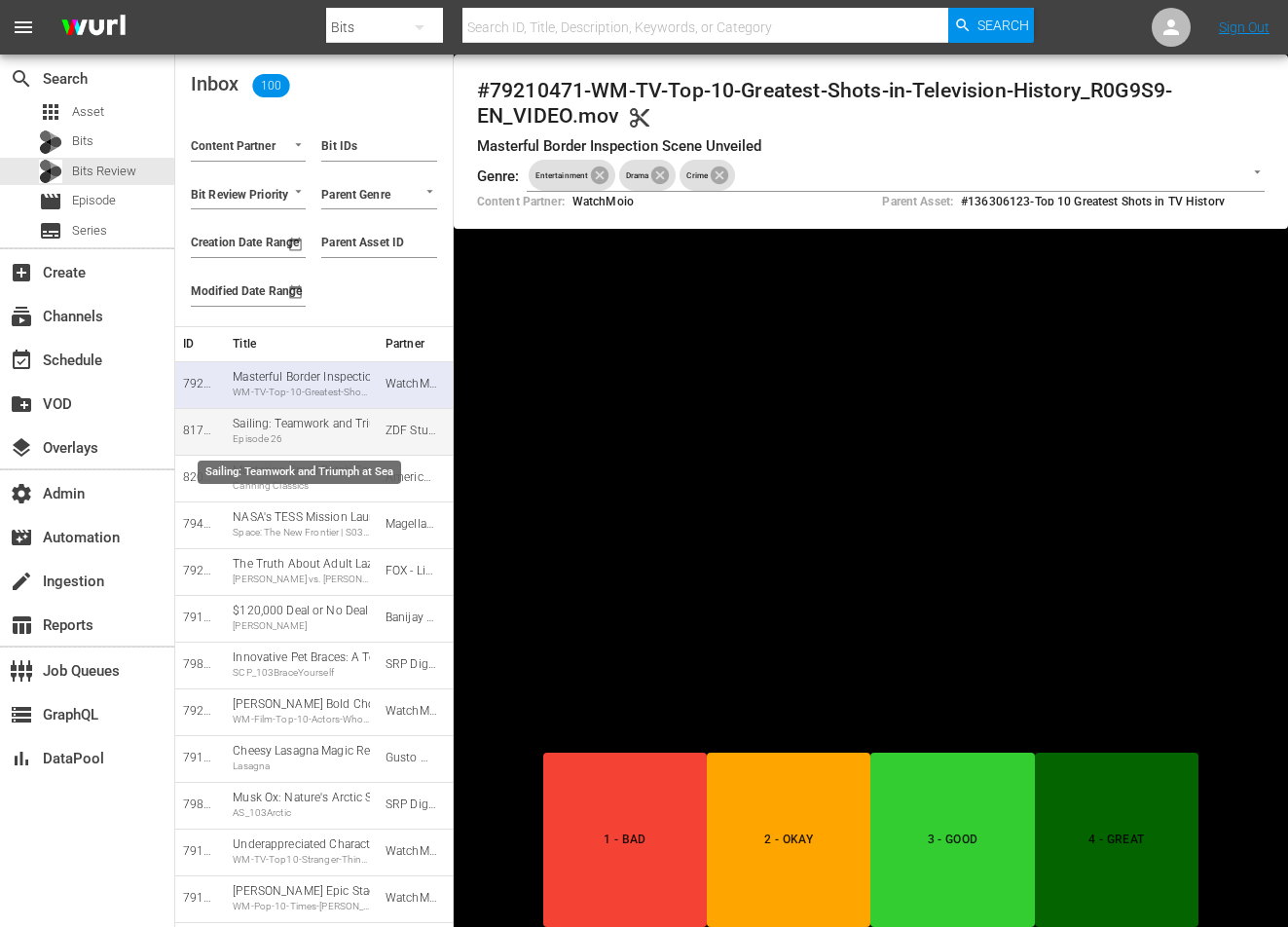 click on "Sailing: Teamwork and Triumph at Sea Episode 26" at bounding box center [301, 430] 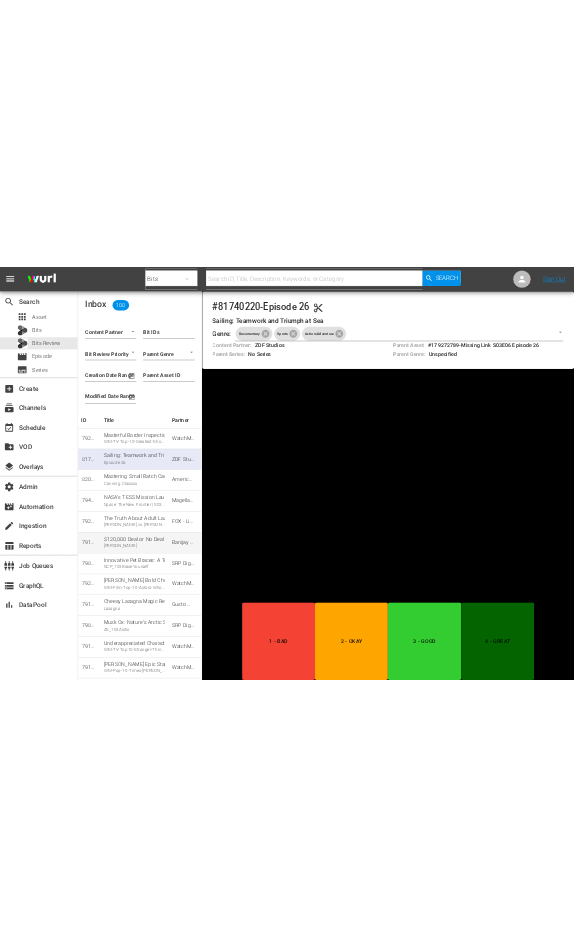scroll, scrollTop: 473, scrollLeft: 0, axis: vertical 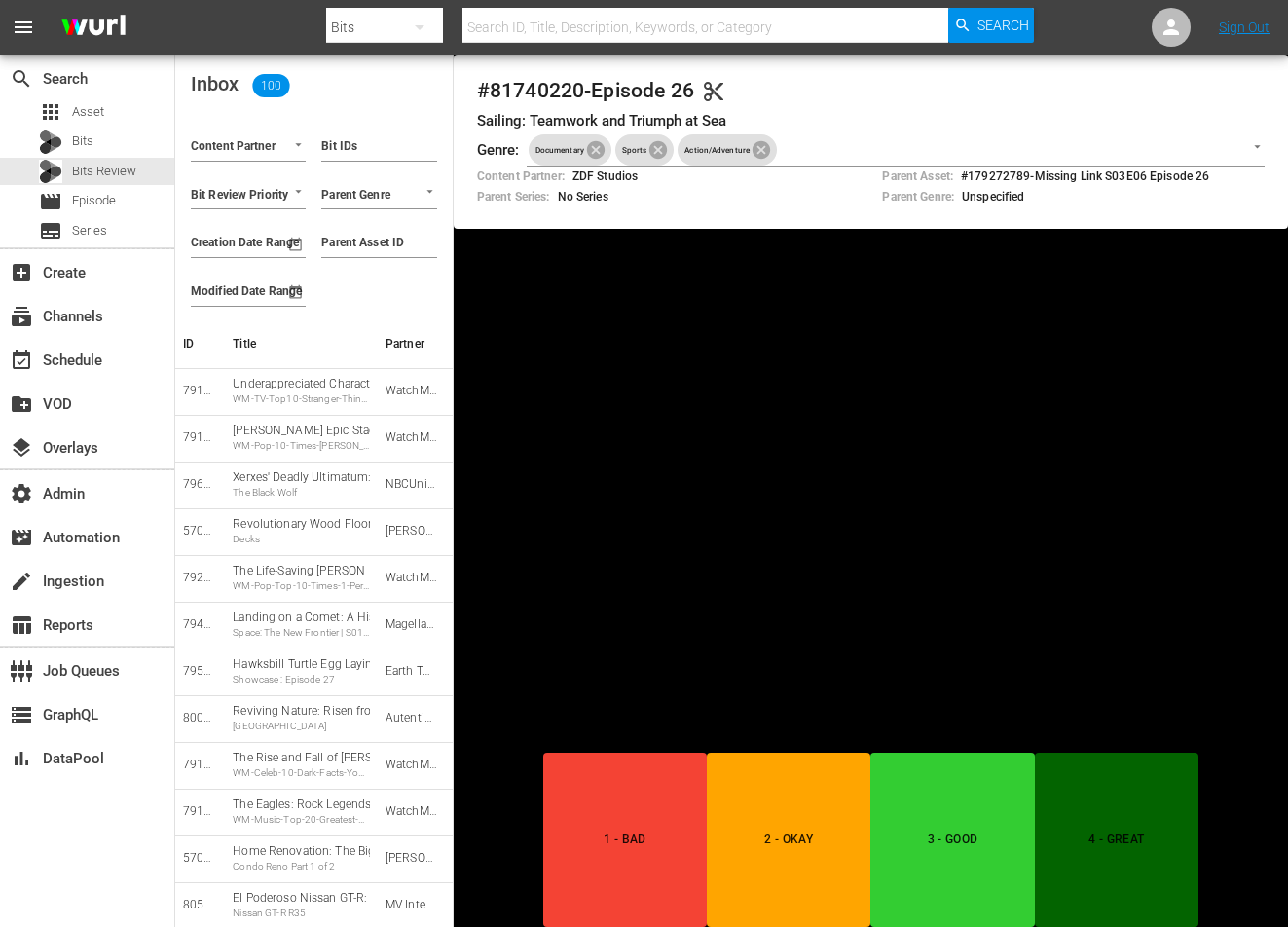 click on "Video Player is loading. Play Video Pause Mute Current Time  0:01 / Duration  1:24 Loaded :  15.28% 0:01   1x Playback Rate 2x 1.5x 1x , selected 0.5x Chapters Chapters Descriptions descriptions off , selected Captions captions off , selected englishvtt englishembedded  Captions Audio Track Unknown , selected This is a modal window. Beginning of dialog window. Escape will cancel and close the window. Text Color White Black [PERSON_NAME] Blue Yellow Magenta Cyan Transparency Opaque Semi-Transparent Background Color Black White [PERSON_NAME] Blue Yellow Magenta Cyan Transparency Opaque Semi-Transparent Transparent Window Color Black White [PERSON_NAME] Blue Yellow Magenta Cyan Transparency Transparent Semi-Transparent Opaque Font Size 50% 75% 100% 125% 150% 175% 200% 300% 400% Text Edge Style None Raised Depressed Uniform Dropshadow Font Family Proportional Sans-Serif Monospace Sans-Serif Proportional Serif Monospace Serif Casual Script Small Caps Reset  restore all settings to the default values Done Close Modal Dialog" at bounding box center (870, 491) 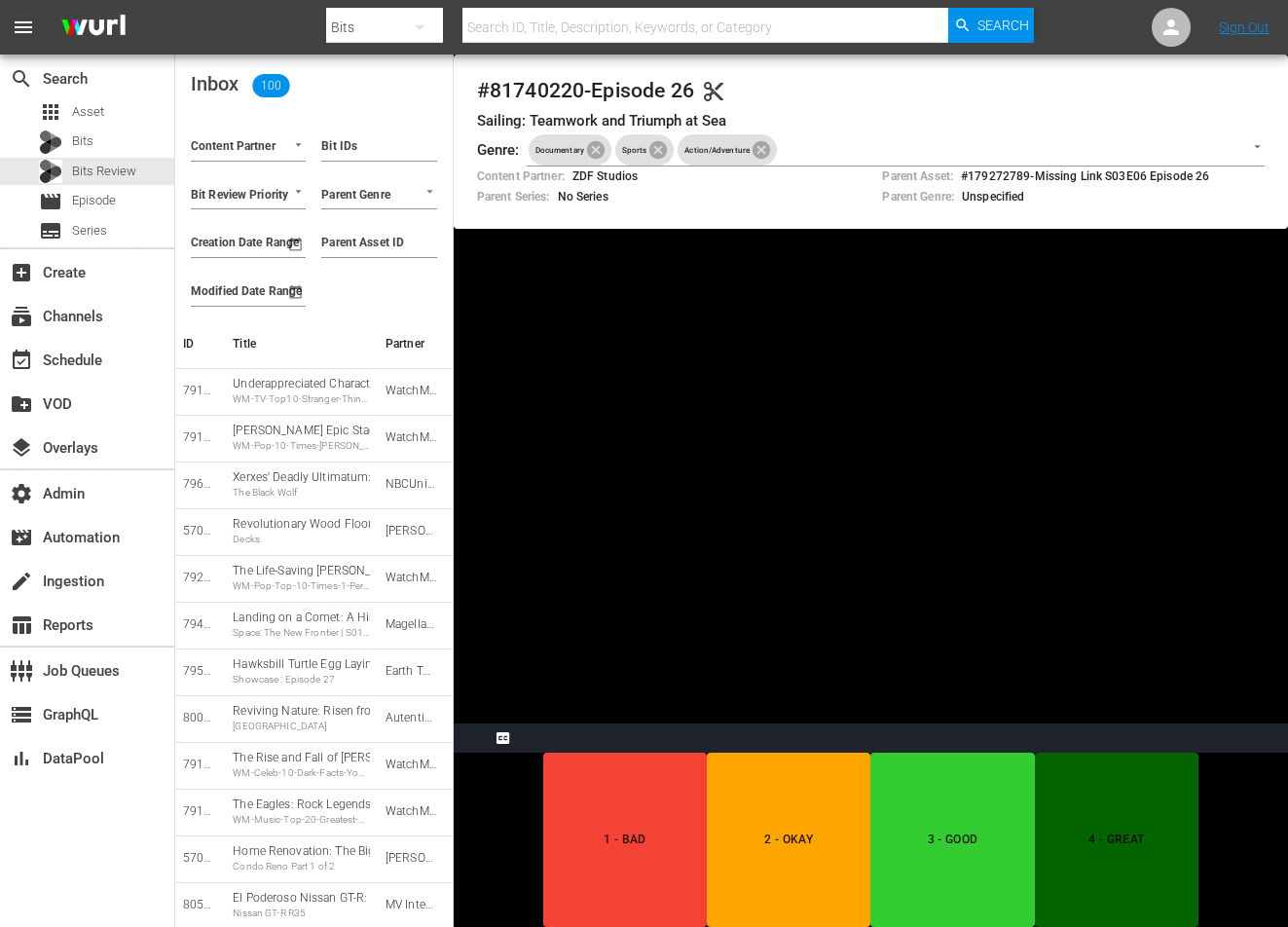 click at bounding box center [425, 738] 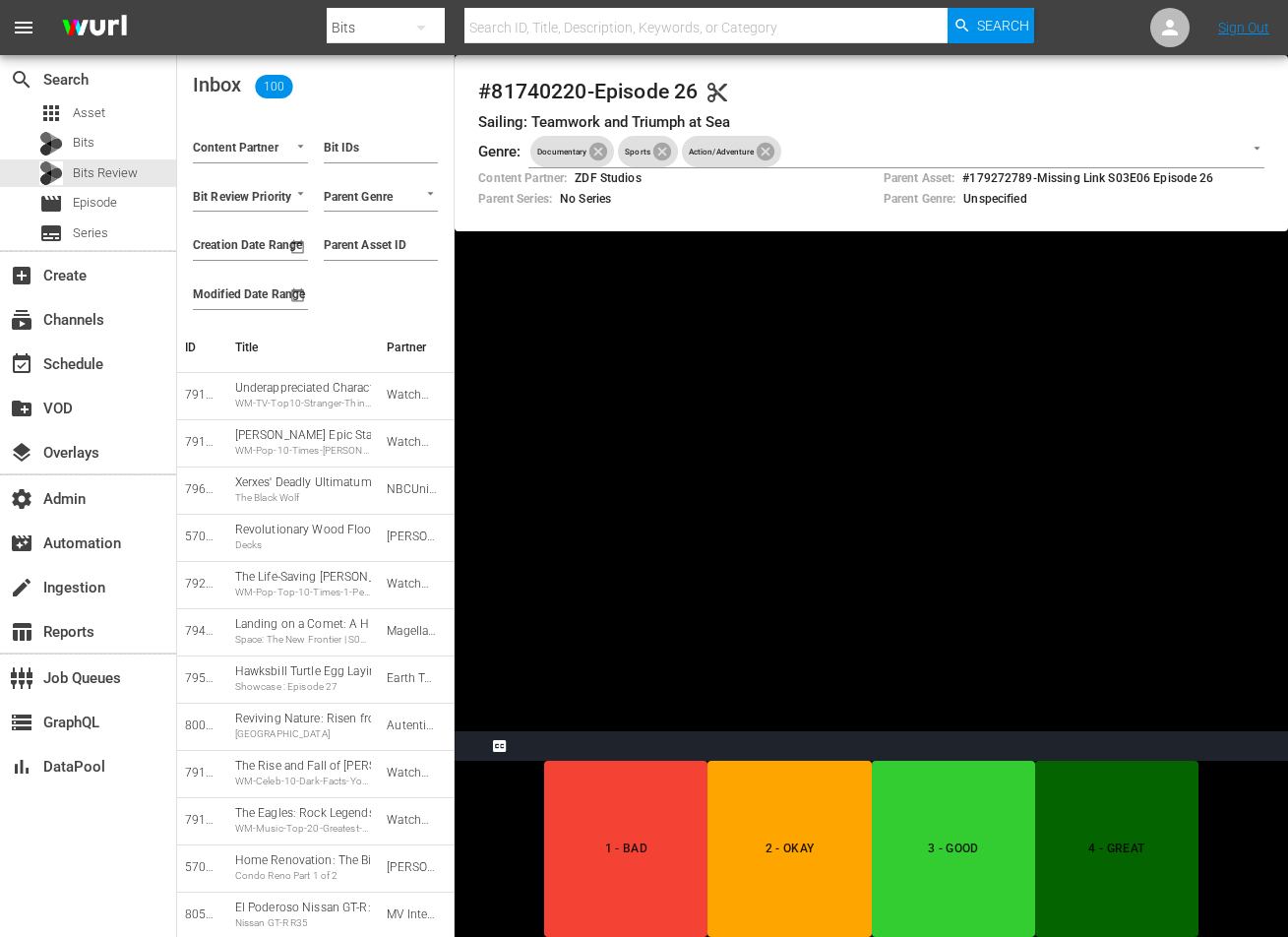 click at bounding box center (1170, 28) 